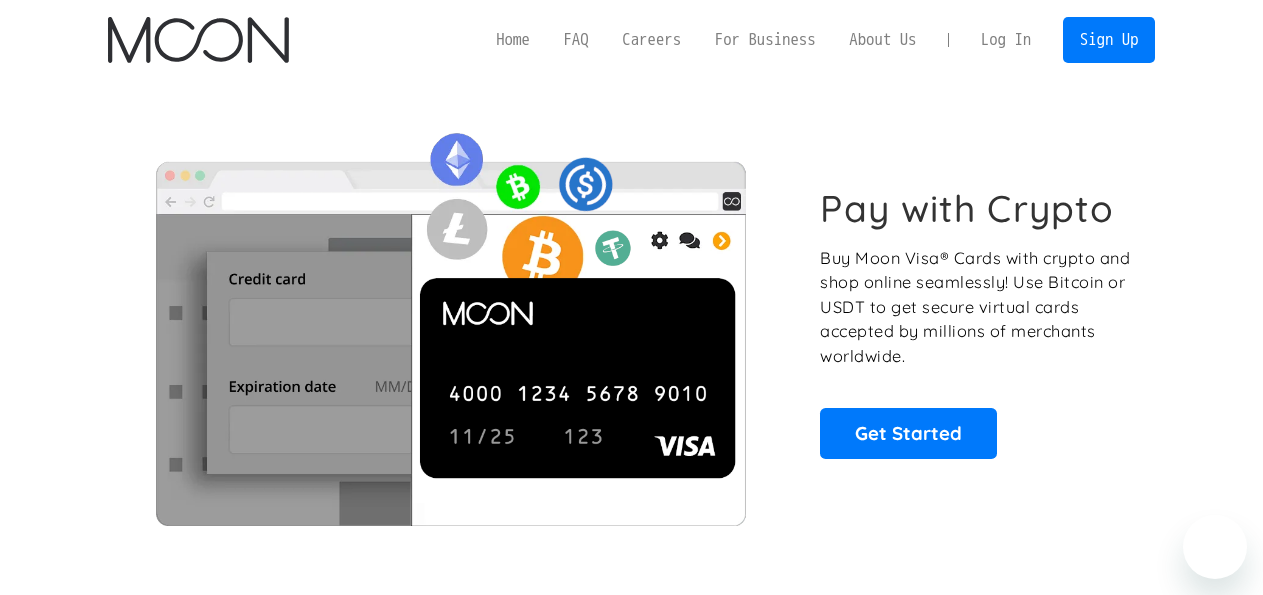 scroll, scrollTop: 0, scrollLeft: 0, axis: both 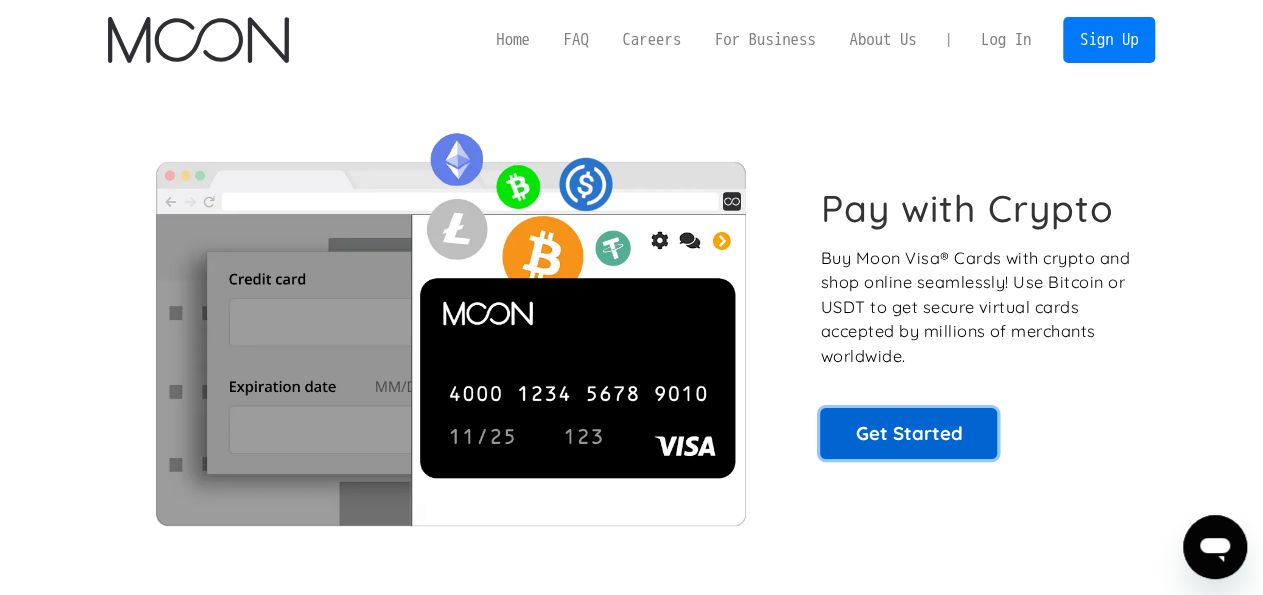 click on "Get Started" at bounding box center (908, 433) 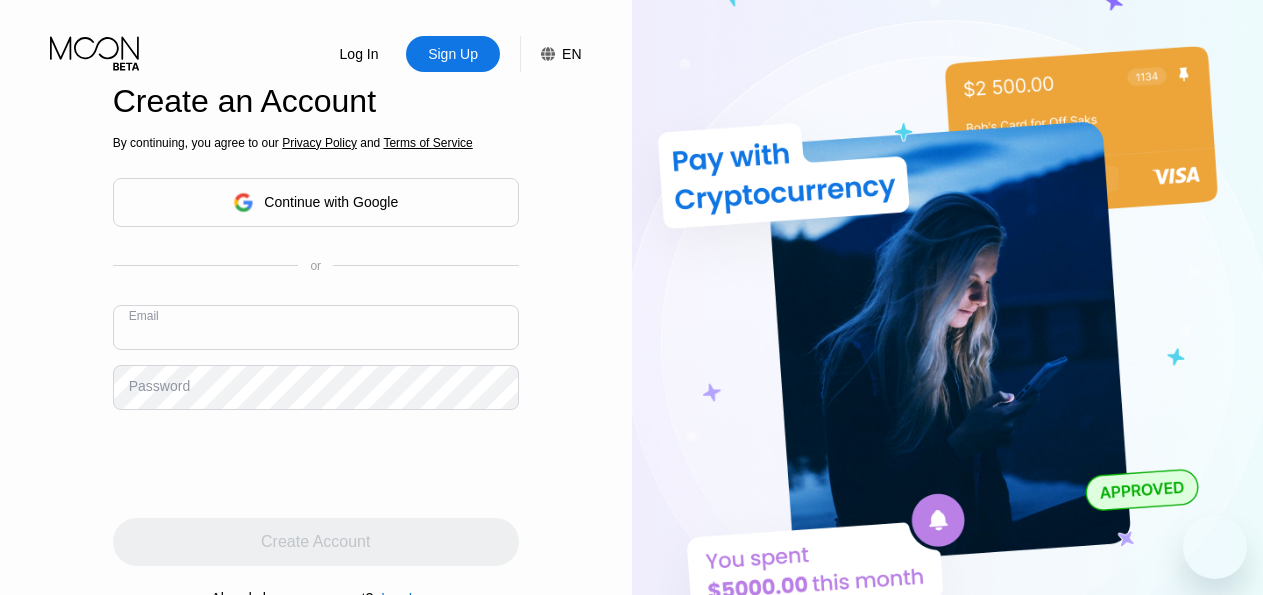 scroll, scrollTop: 104, scrollLeft: 0, axis: vertical 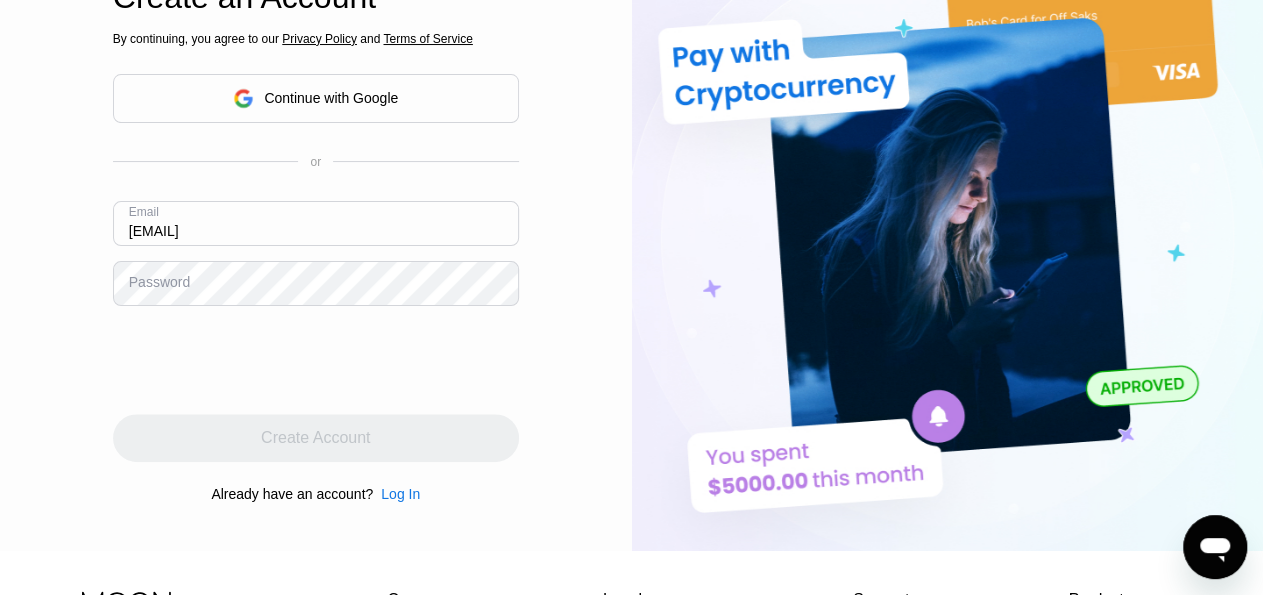 type on "[EMAIL]" 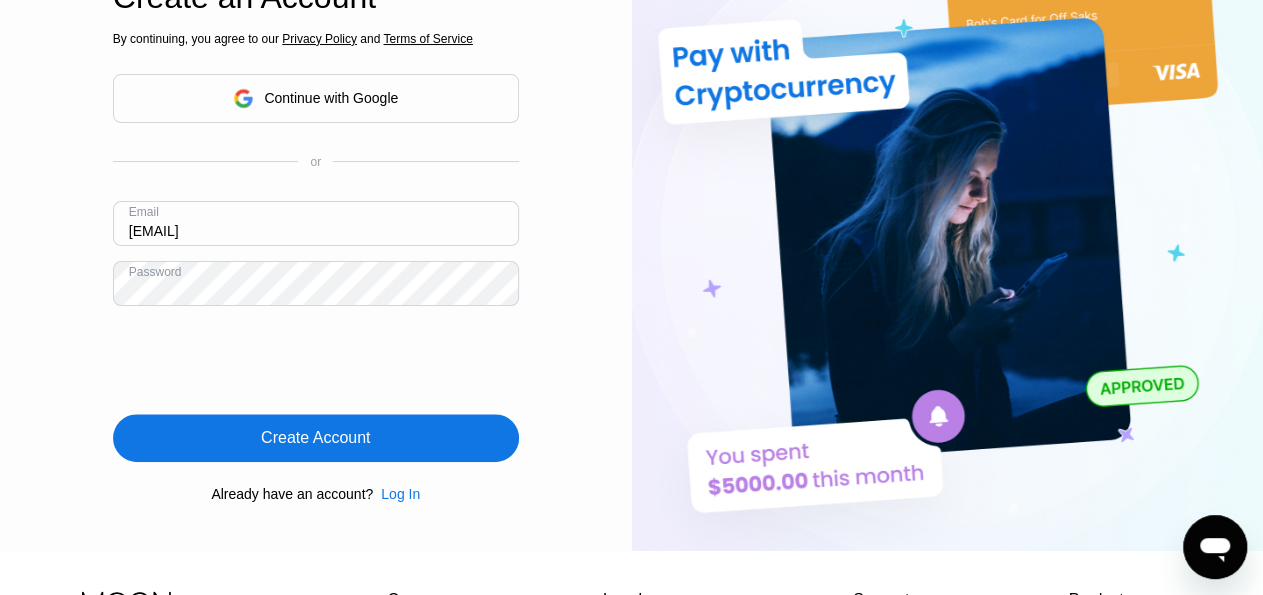 click on "Create Account" at bounding box center (315, 438) 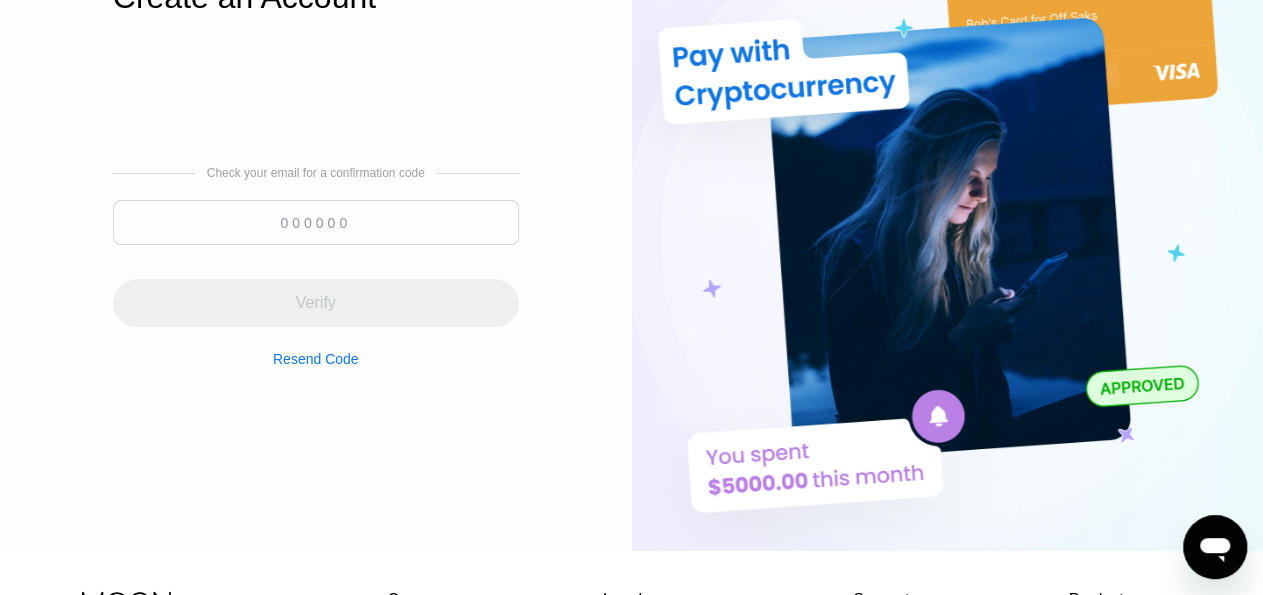 click at bounding box center [316, 222] 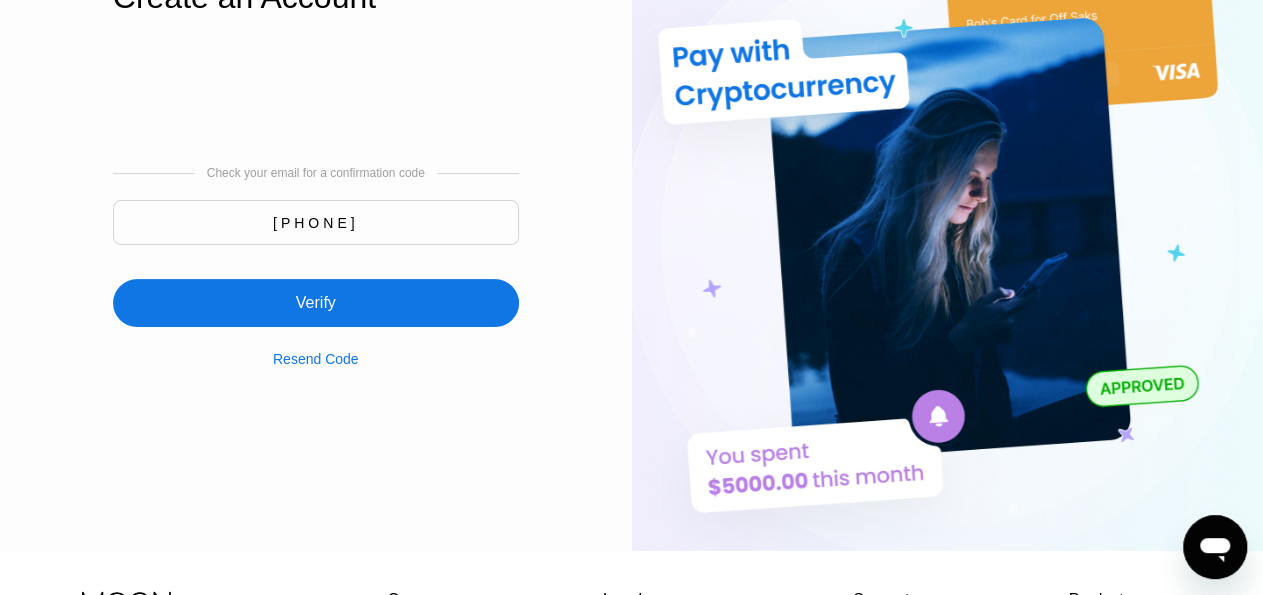 type on "222444" 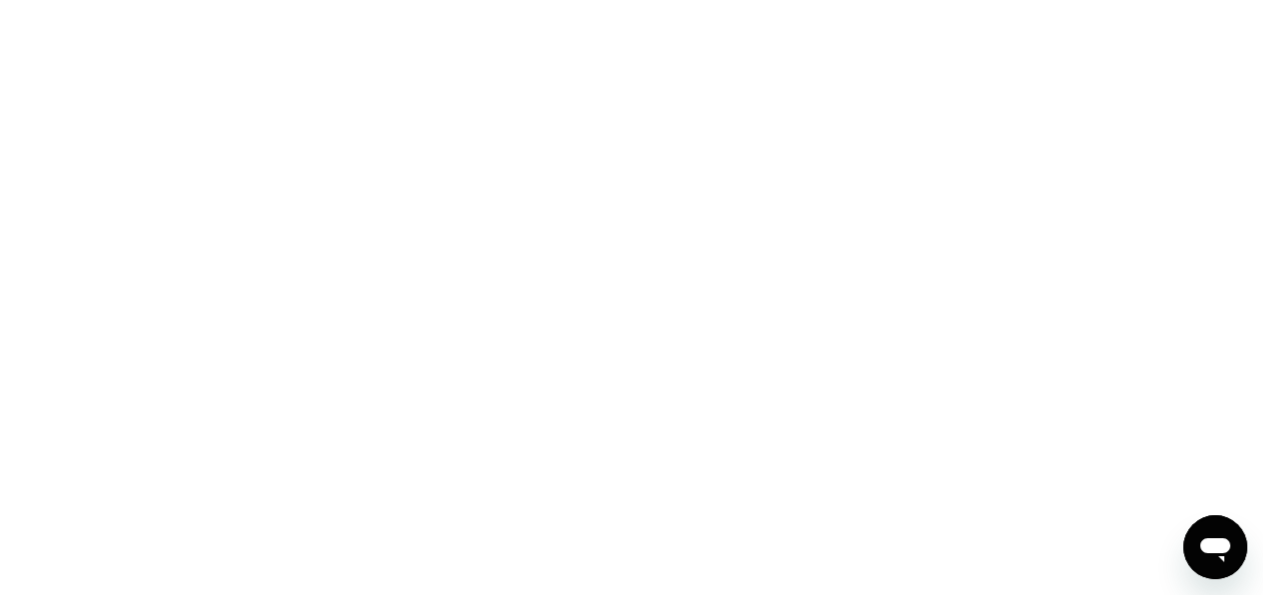scroll, scrollTop: 0, scrollLeft: 0, axis: both 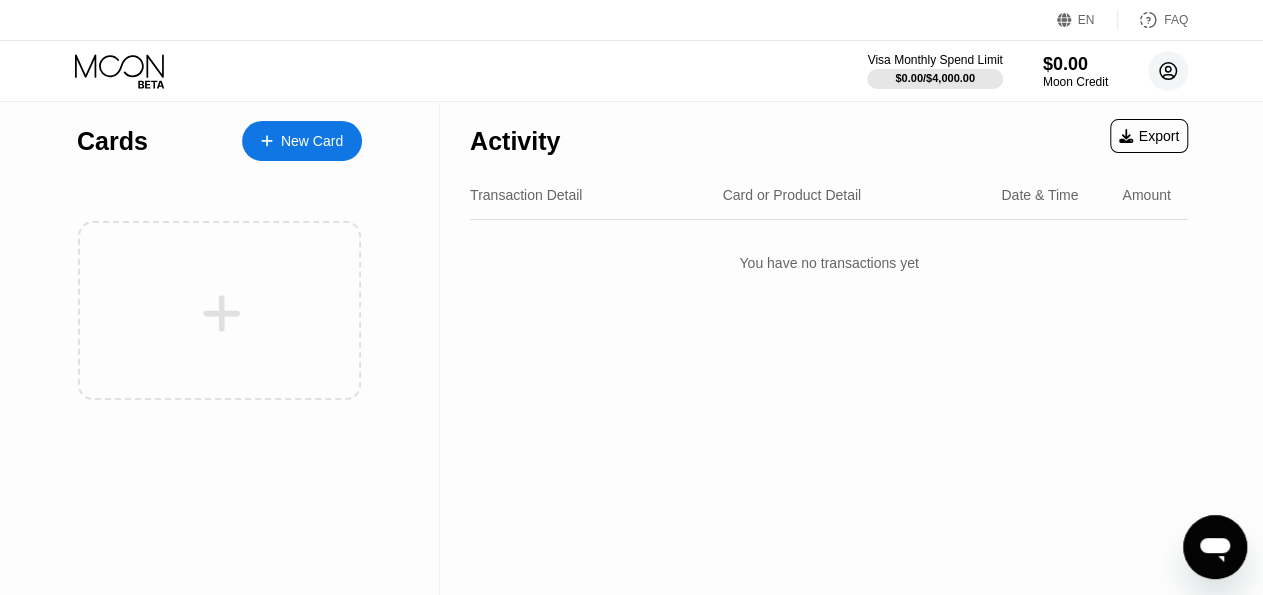 click 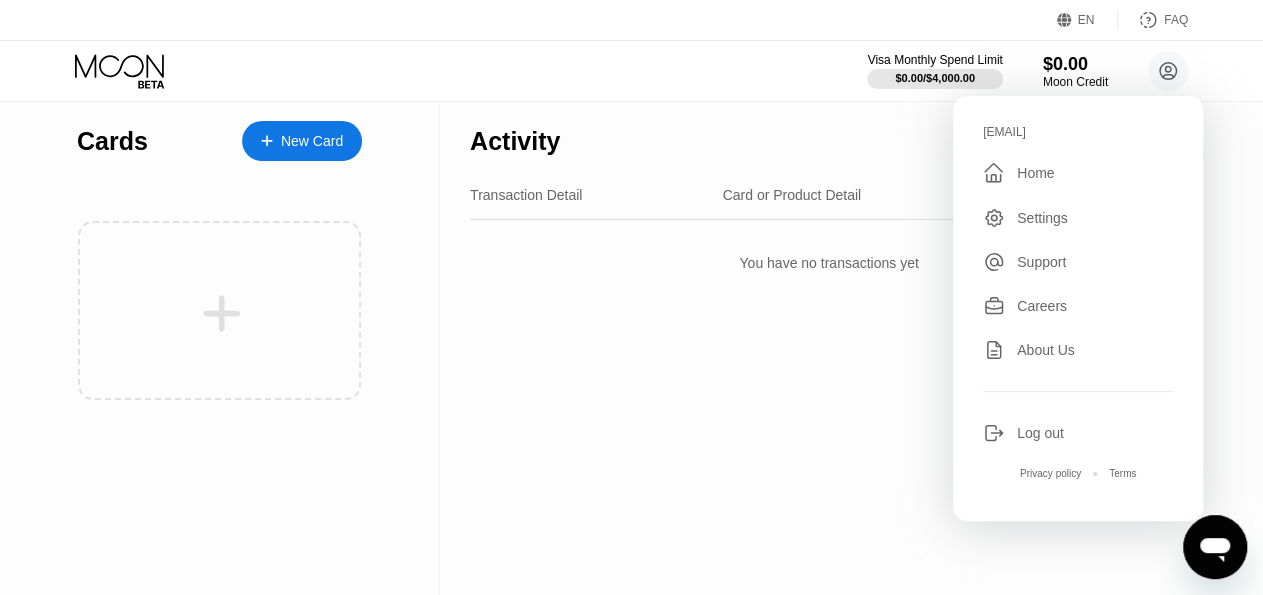 click on "Activity Export Transaction Detail Card or Product Detail Date & Time Amount You have no transactions yet" at bounding box center (829, 348) 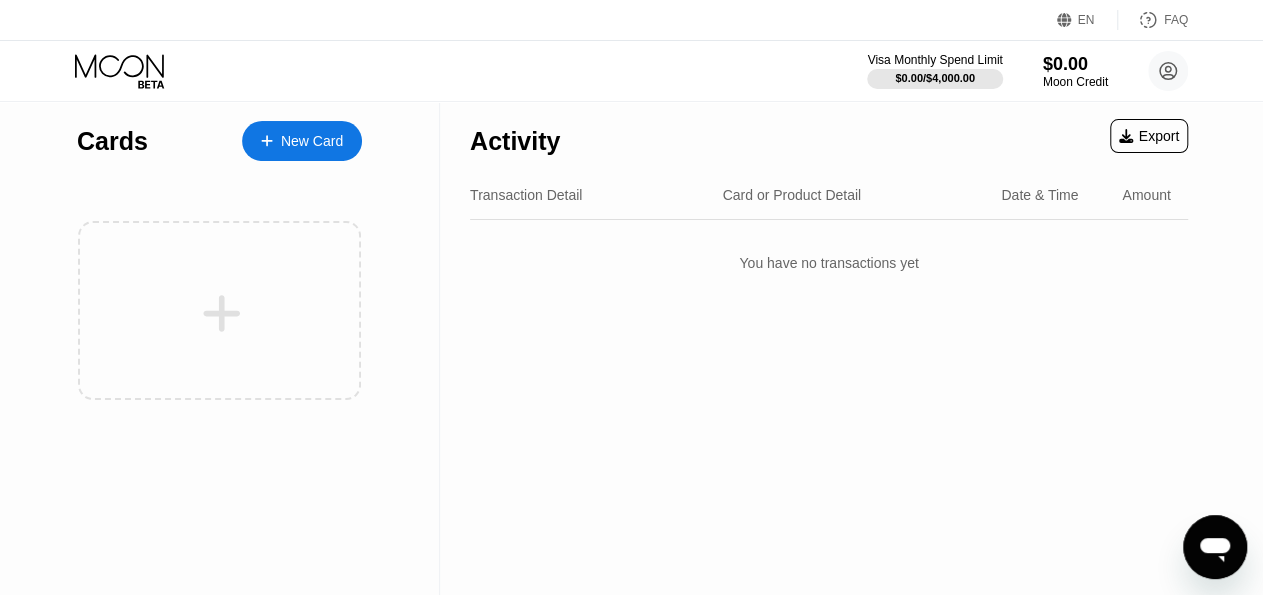 click on "Card or Product Detail" at bounding box center [791, 195] 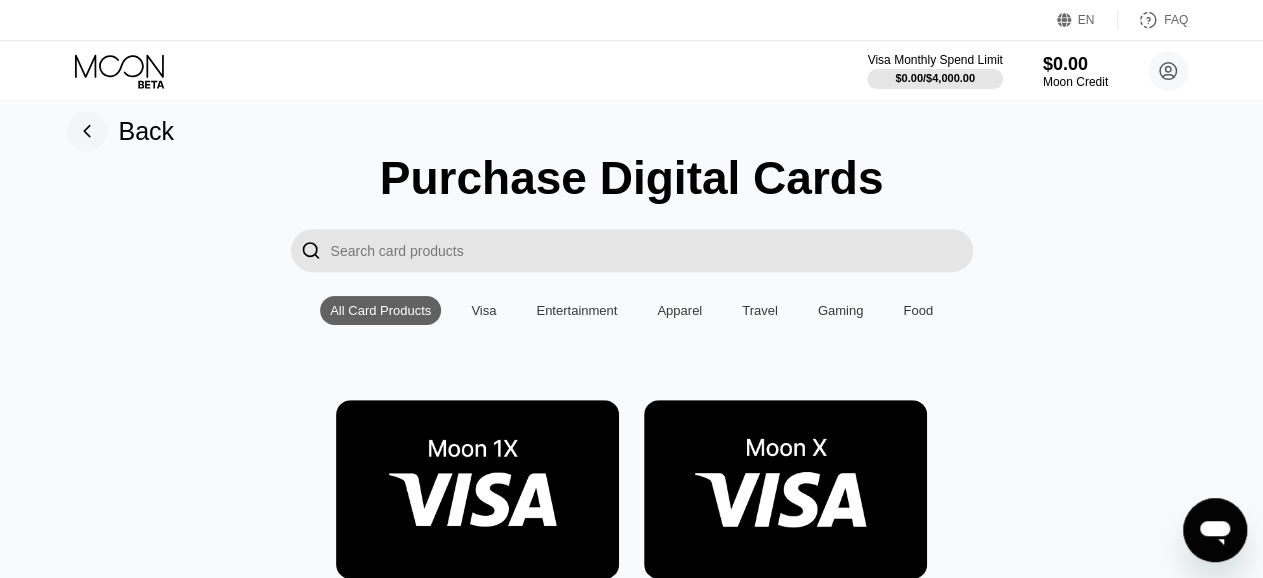 scroll, scrollTop: 208, scrollLeft: 0, axis: vertical 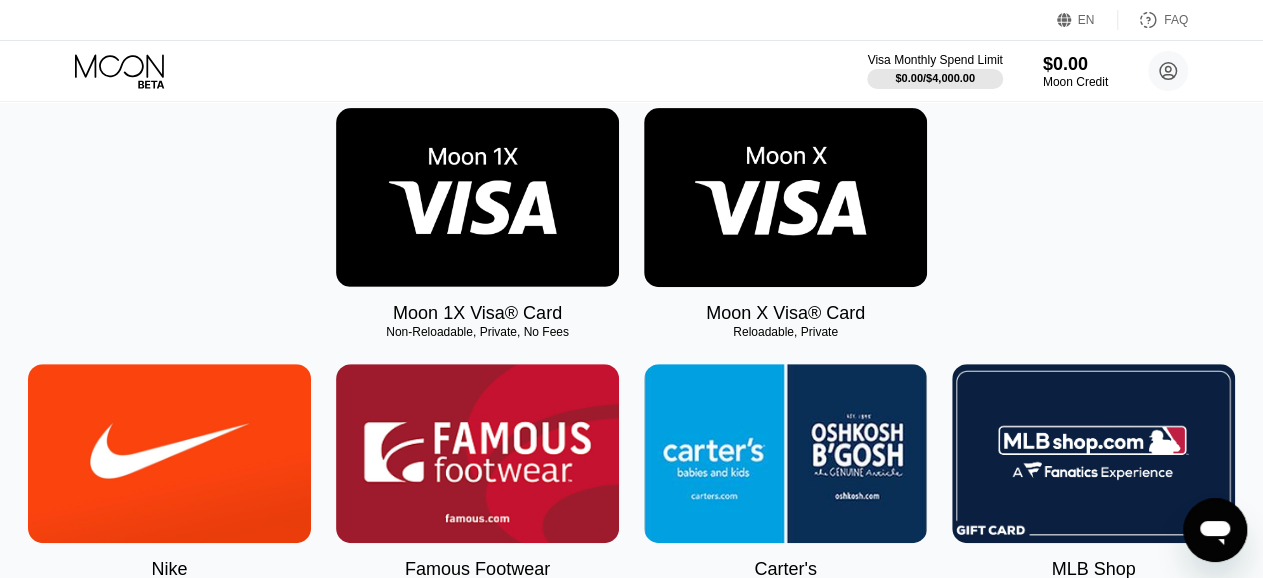 click at bounding box center (785, 197) 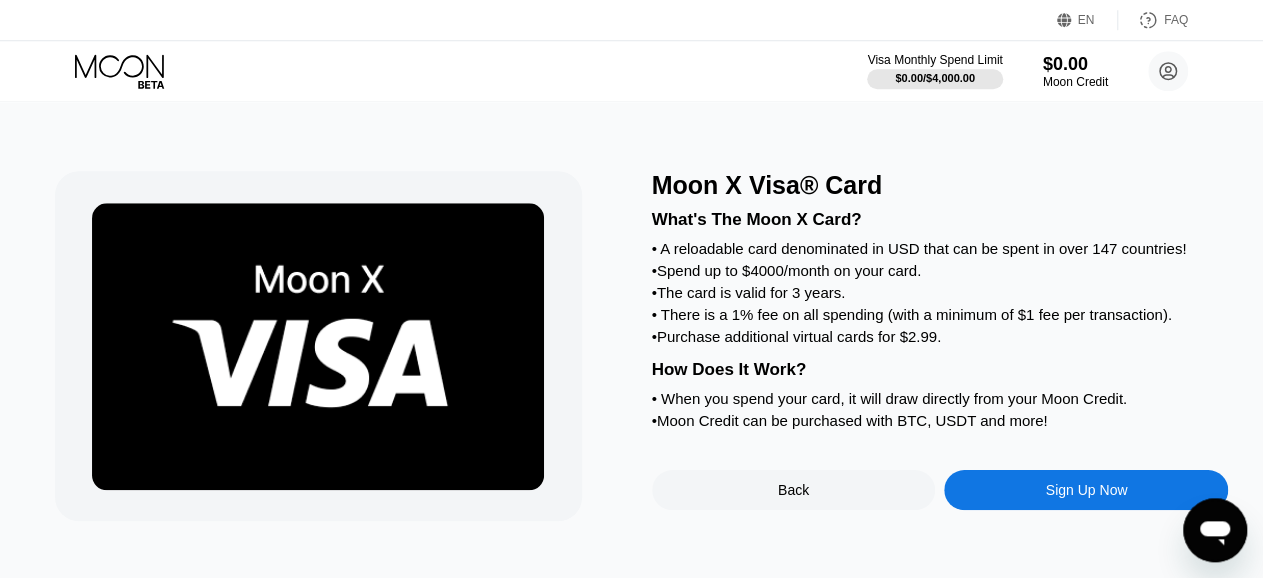 scroll, scrollTop: 0, scrollLeft: 0, axis: both 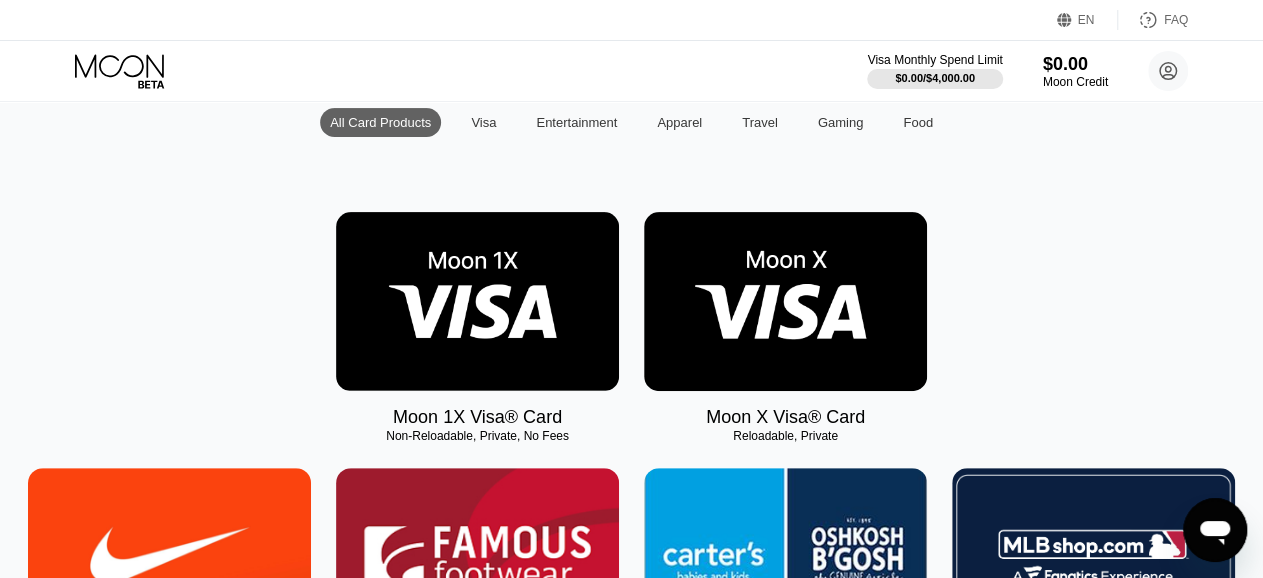 click at bounding box center [477, 301] 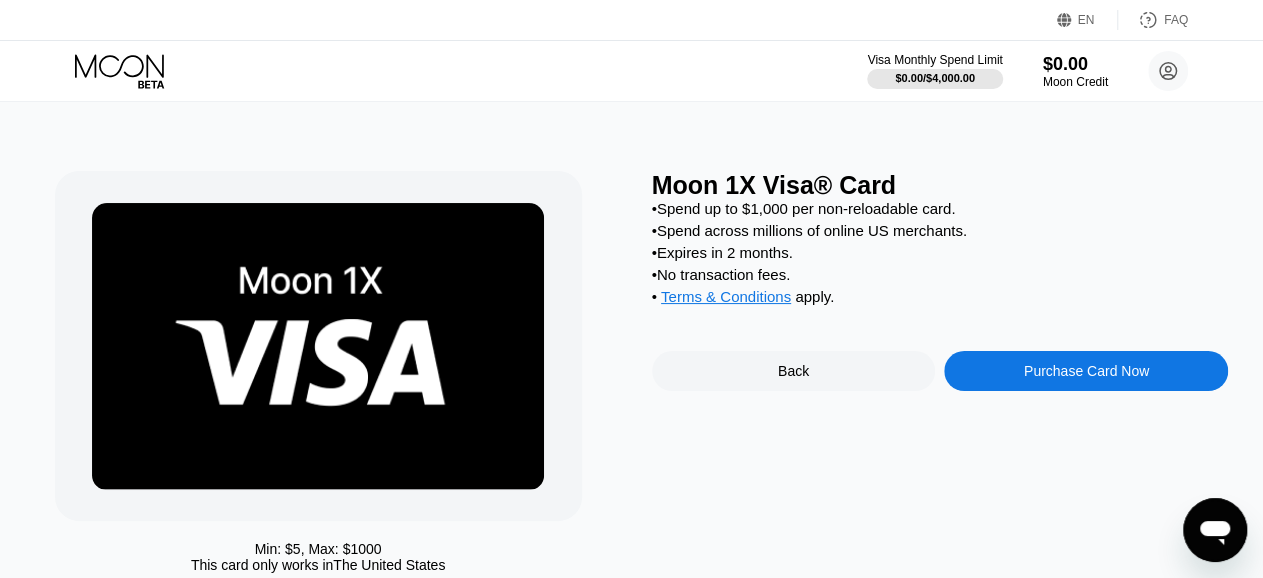 scroll, scrollTop: 0, scrollLeft: 0, axis: both 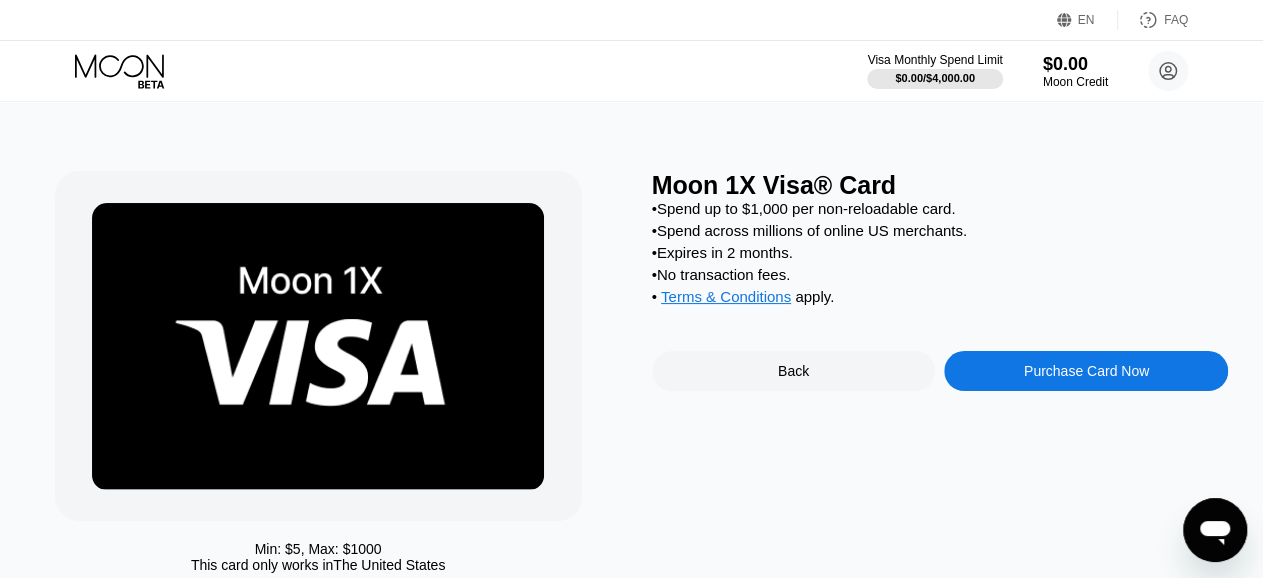 click on "Back" at bounding box center (794, 371) 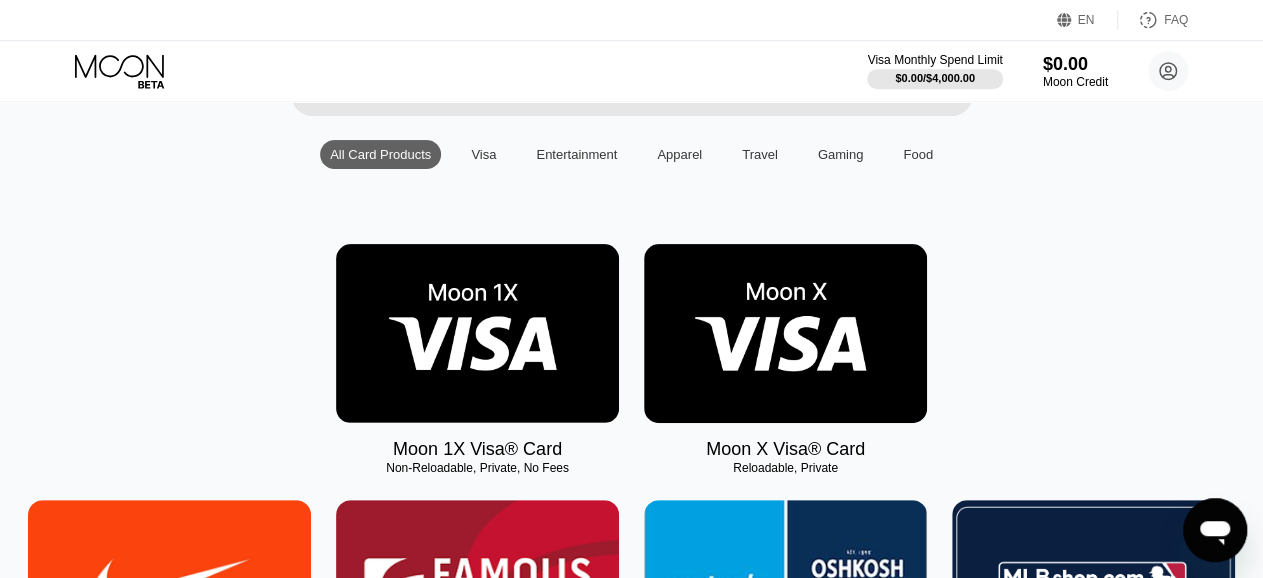 scroll, scrollTop: 208, scrollLeft: 0, axis: vertical 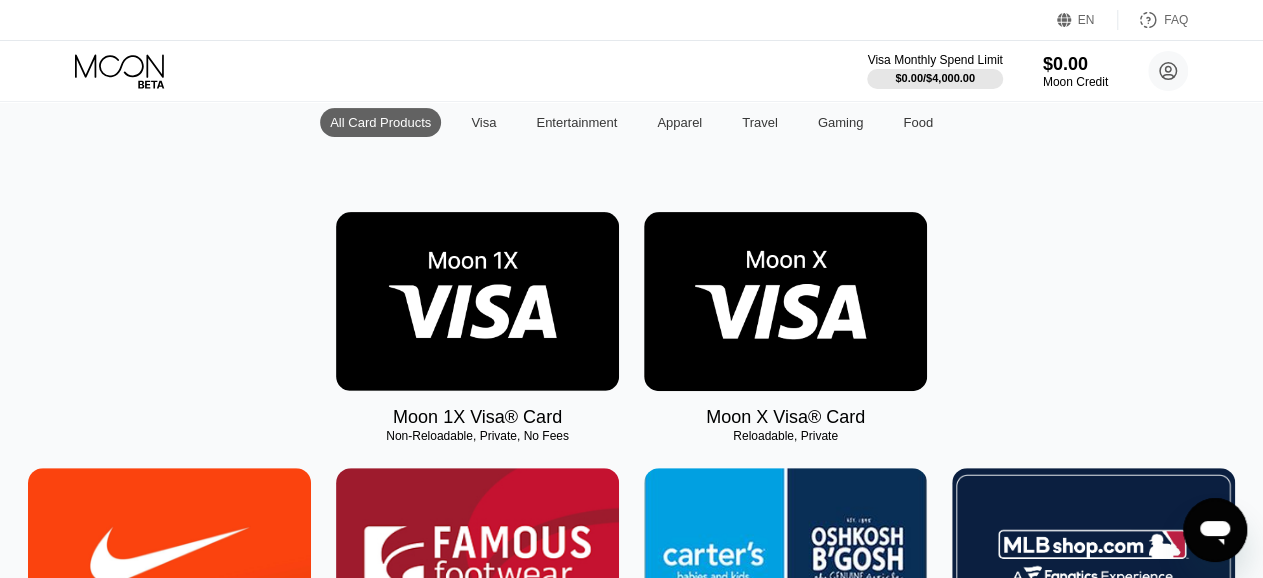 click at bounding box center [785, 301] 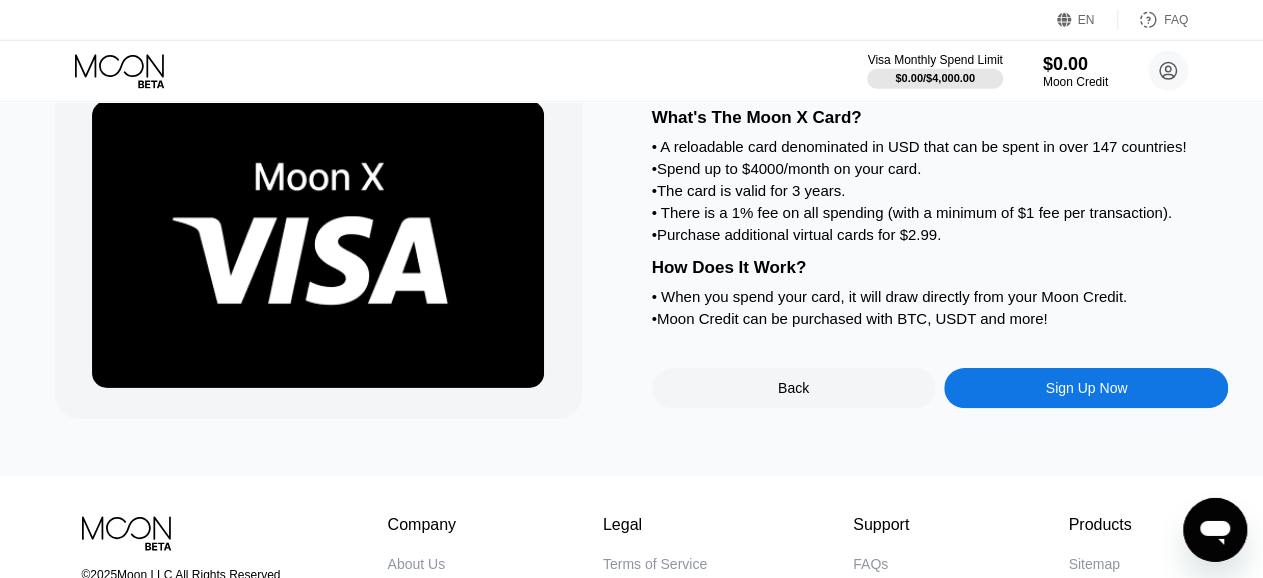 scroll, scrollTop: 104, scrollLeft: 0, axis: vertical 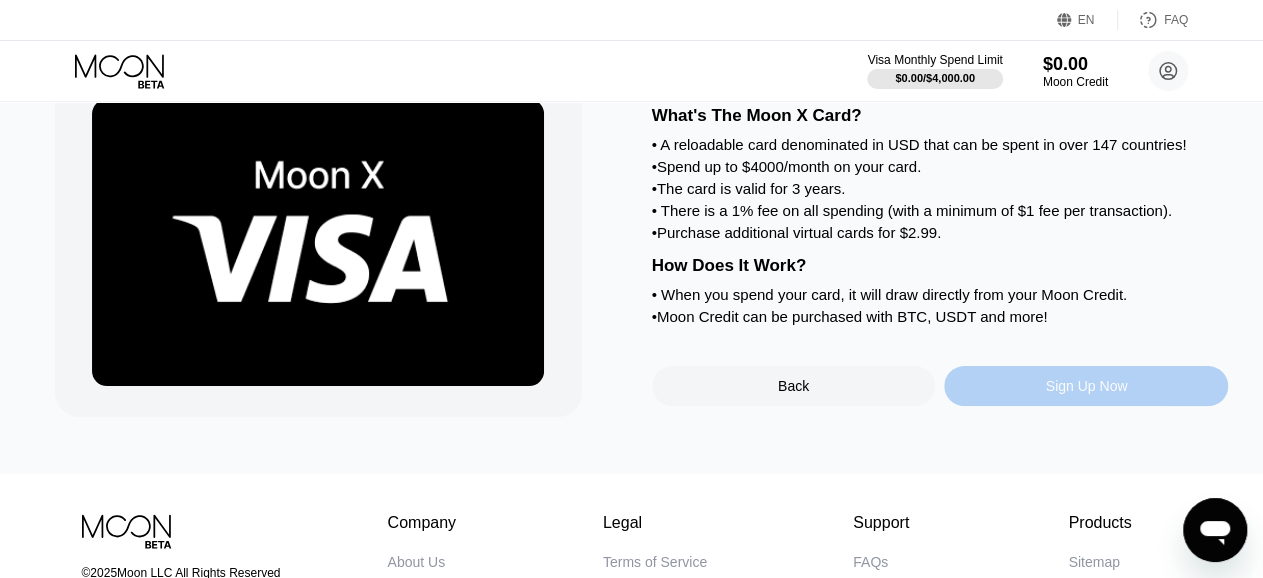 click on "Sign Up Now" at bounding box center (1086, 386) 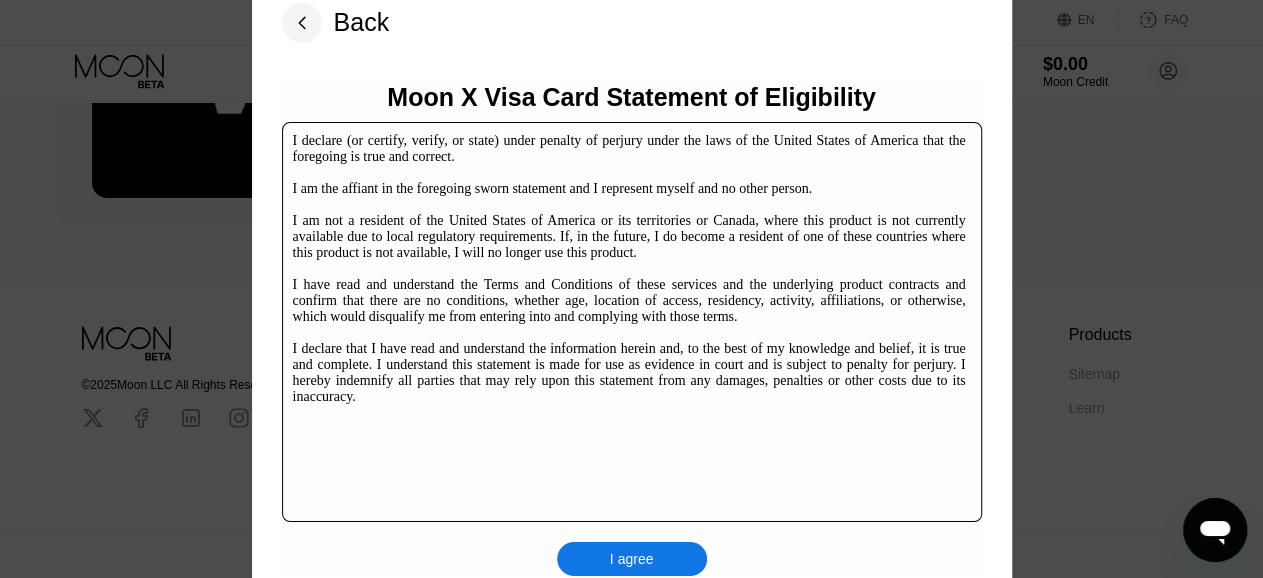 scroll, scrollTop: 306, scrollLeft: 0, axis: vertical 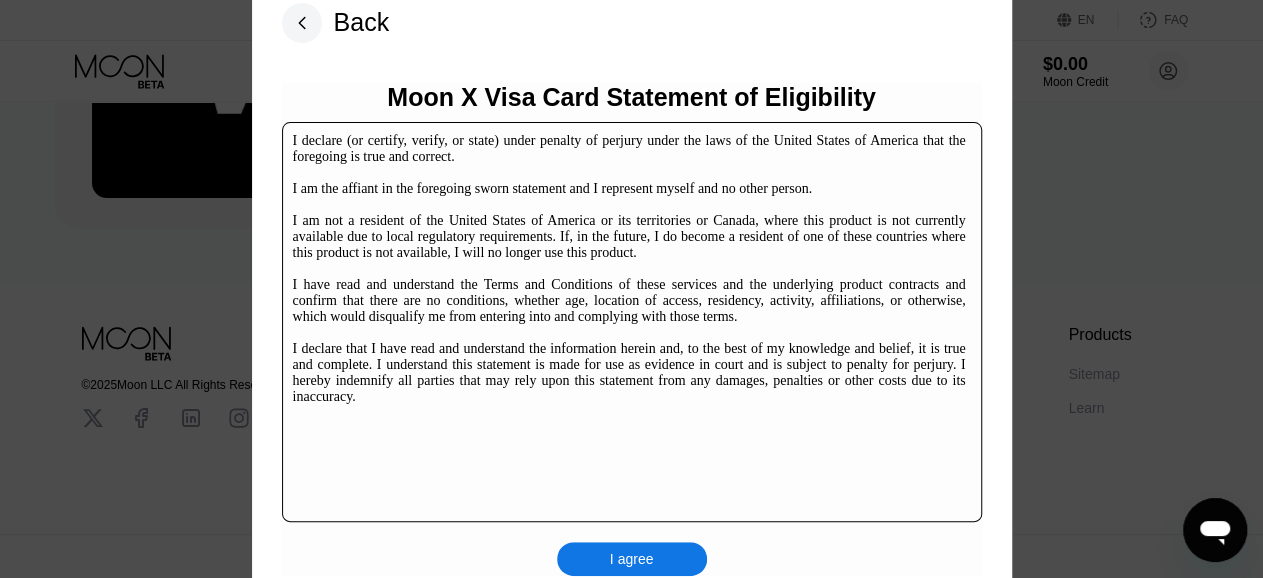 click on "I agree" at bounding box center (632, 559) 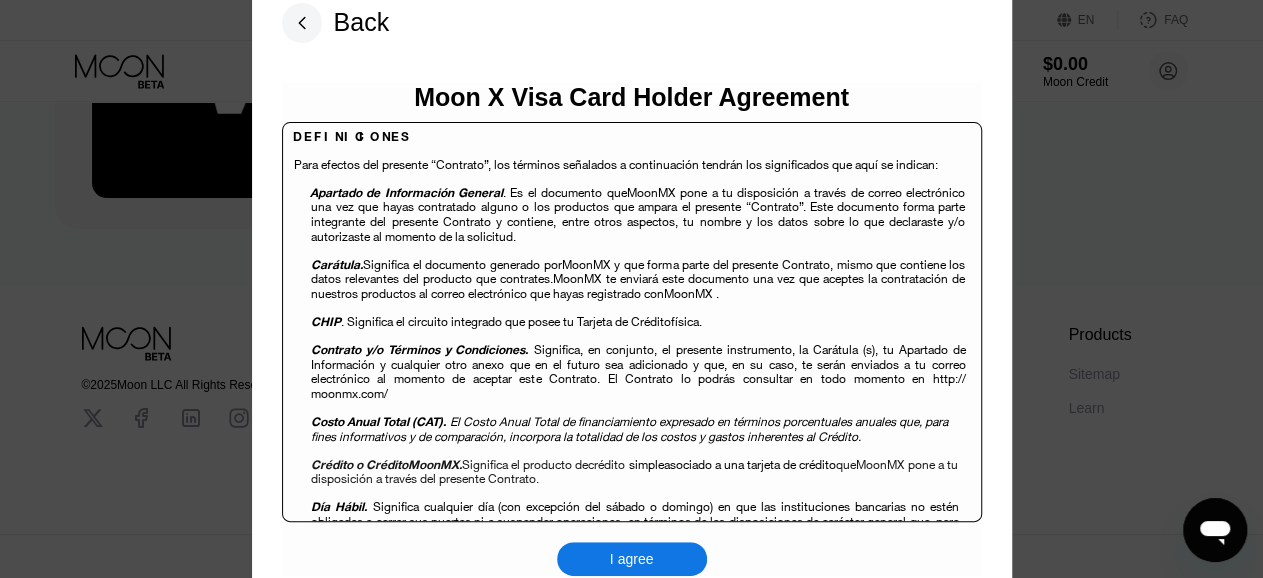 scroll, scrollTop: 576, scrollLeft: 0, axis: vertical 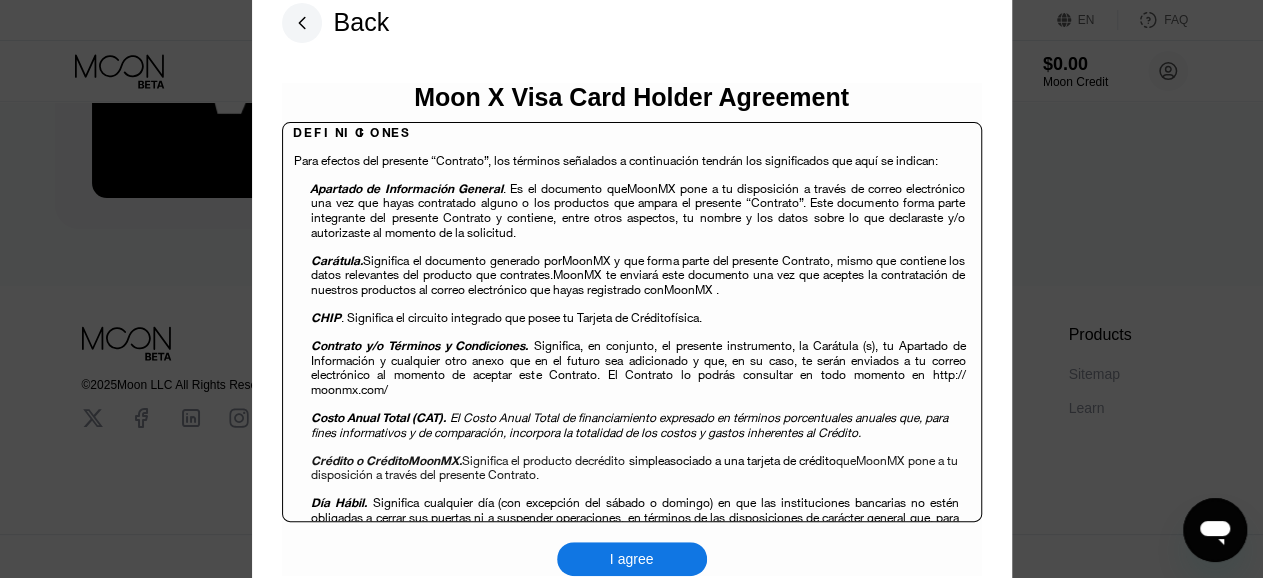 click on "I agree" at bounding box center [632, 559] 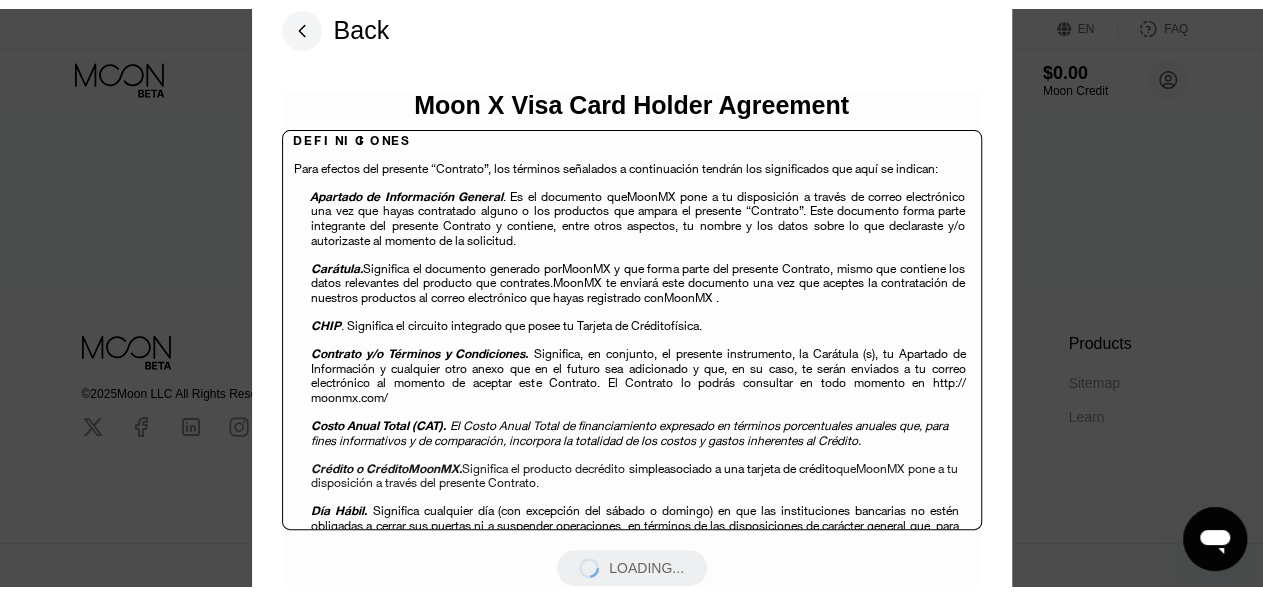 scroll, scrollTop: 0, scrollLeft: 0, axis: both 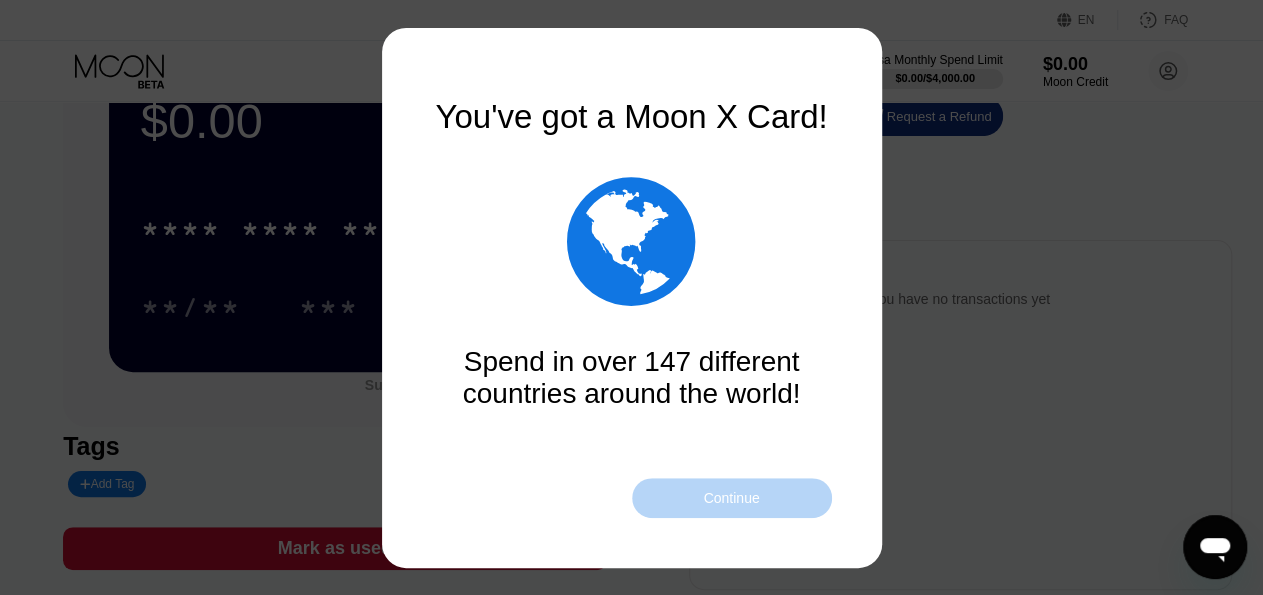 click on "Continue" at bounding box center (731, 498) 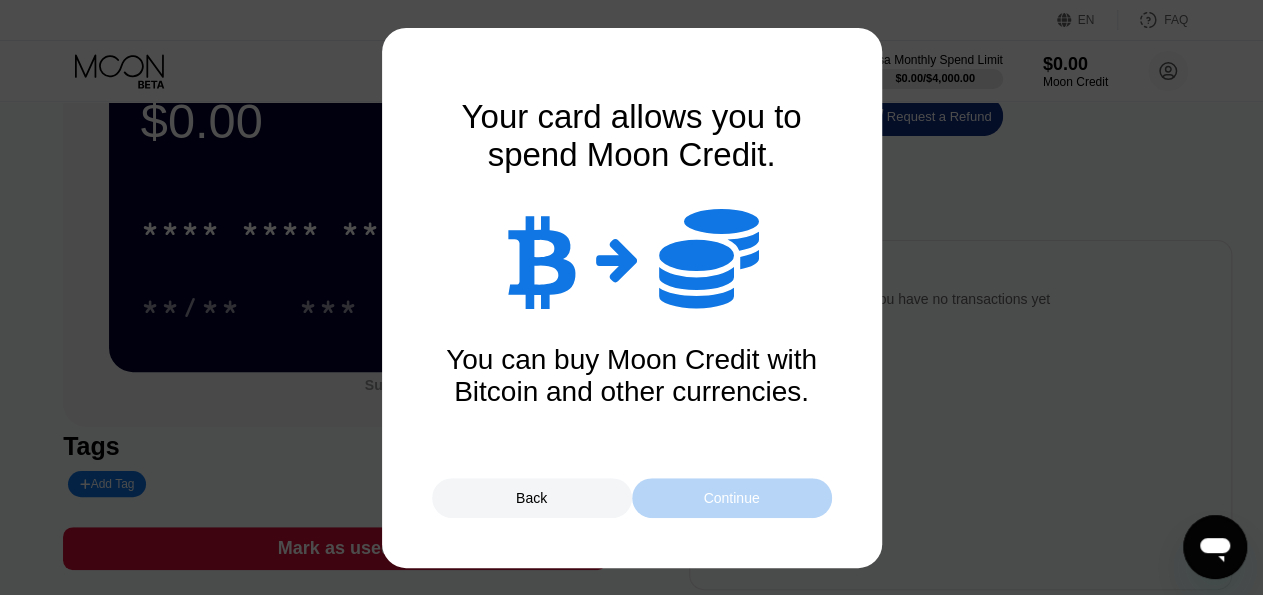 click on "Continue" at bounding box center [731, 498] 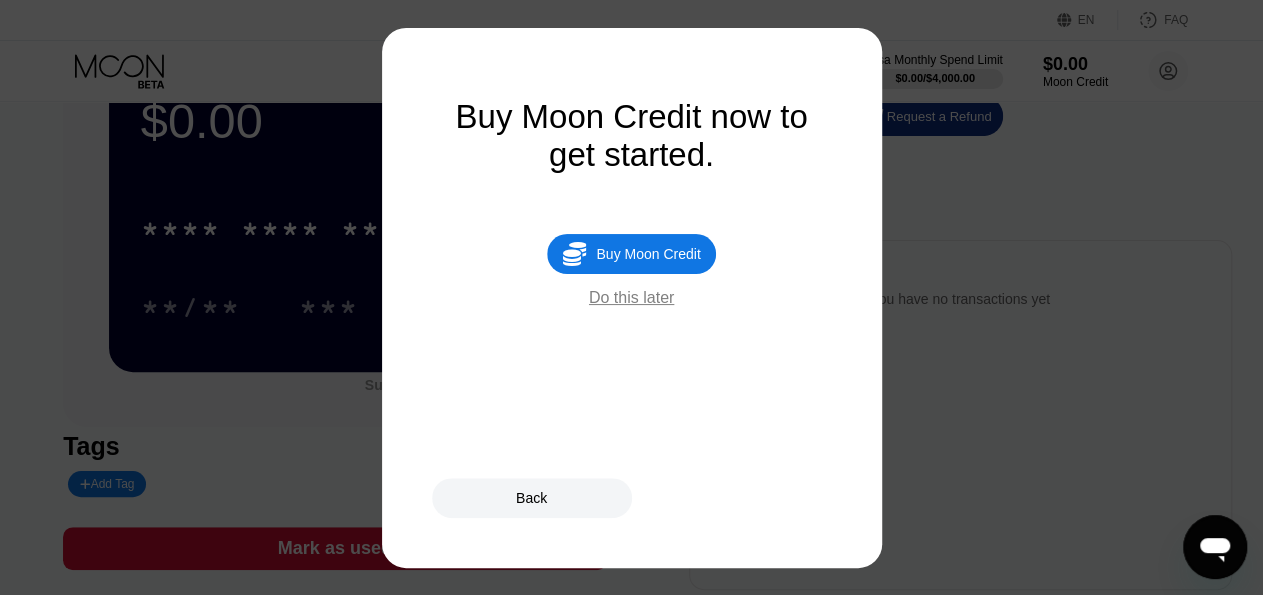 click on " Buy Moon Credit" at bounding box center [631, 254] 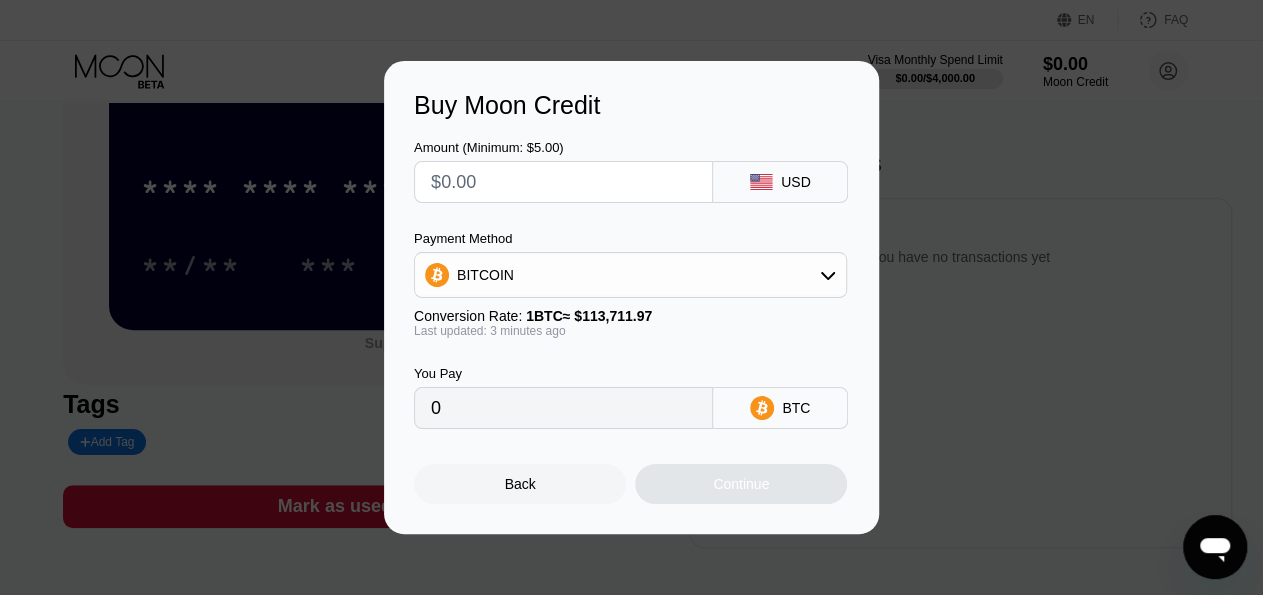 scroll, scrollTop: 104, scrollLeft: 0, axis: vertical 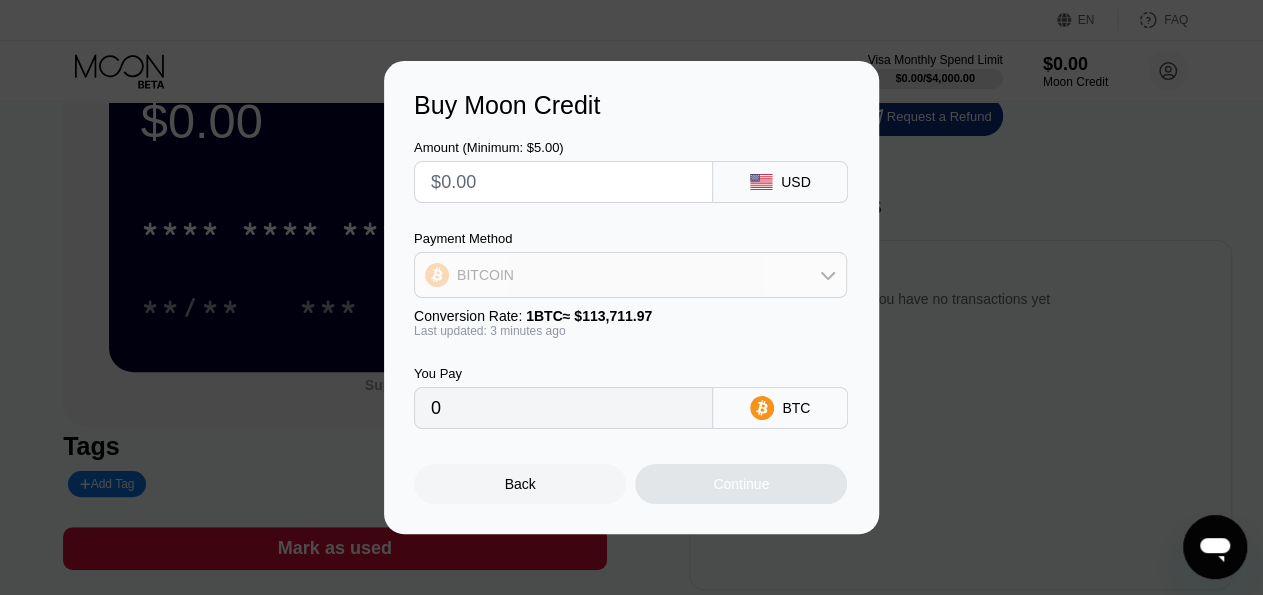click on "BITCOIN" at bounding box center [630, 275] 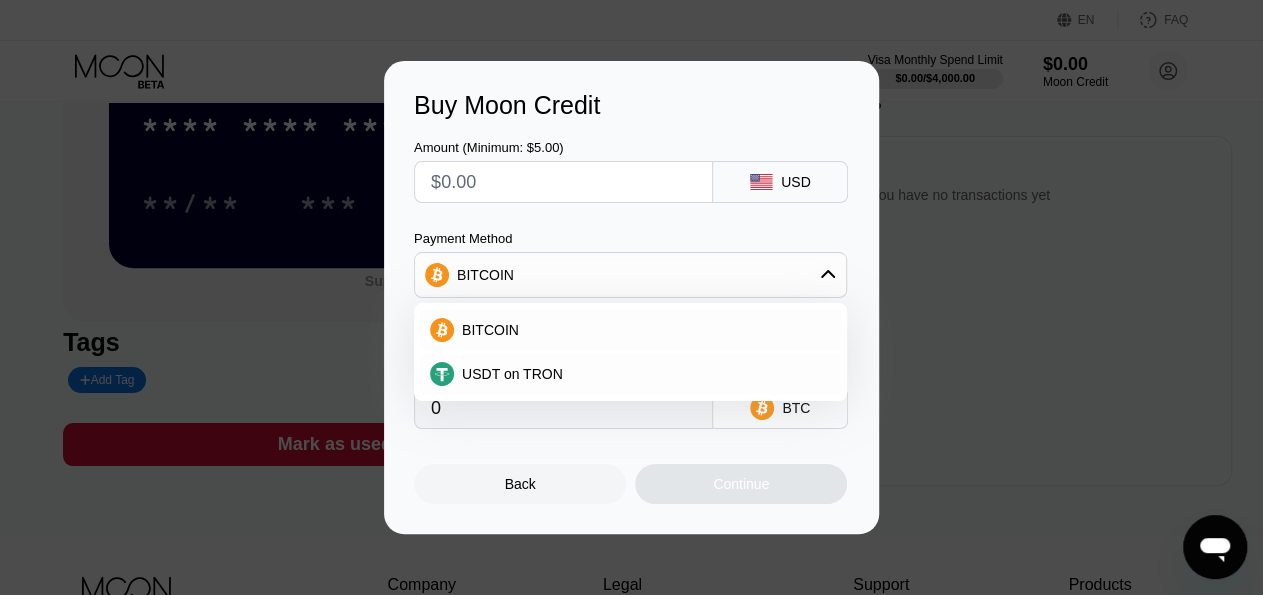 scroll, scrollTop: 104, scrollLeft: 0, axis: vertical 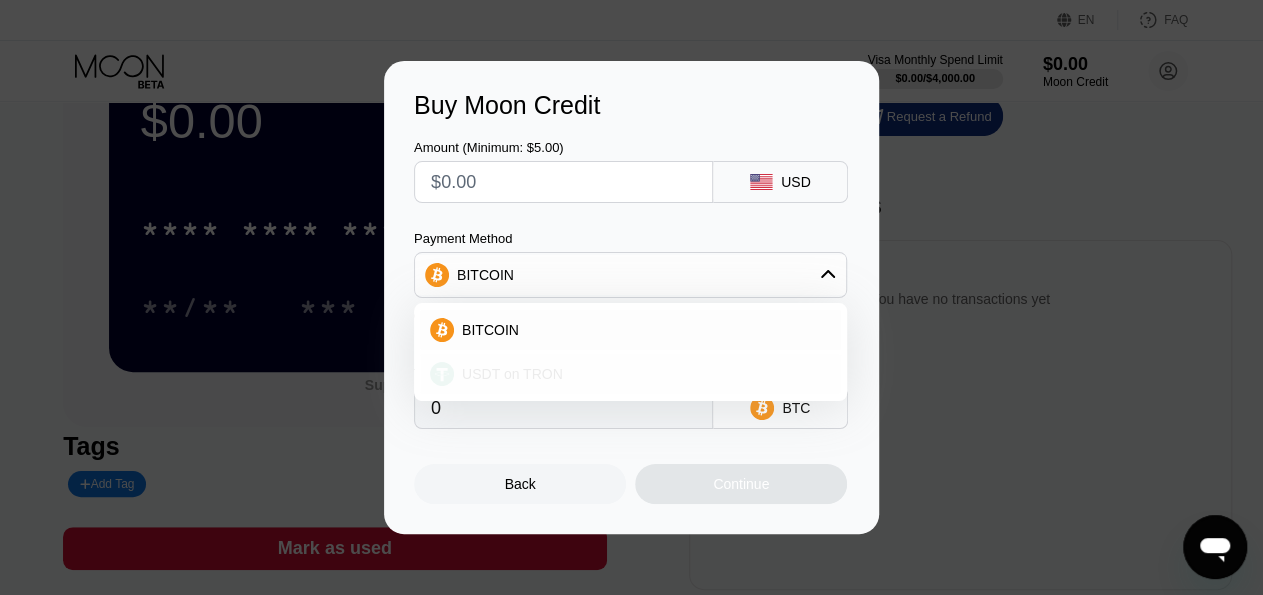 click on "USDT on TRON" at bounding box center [512, 374] 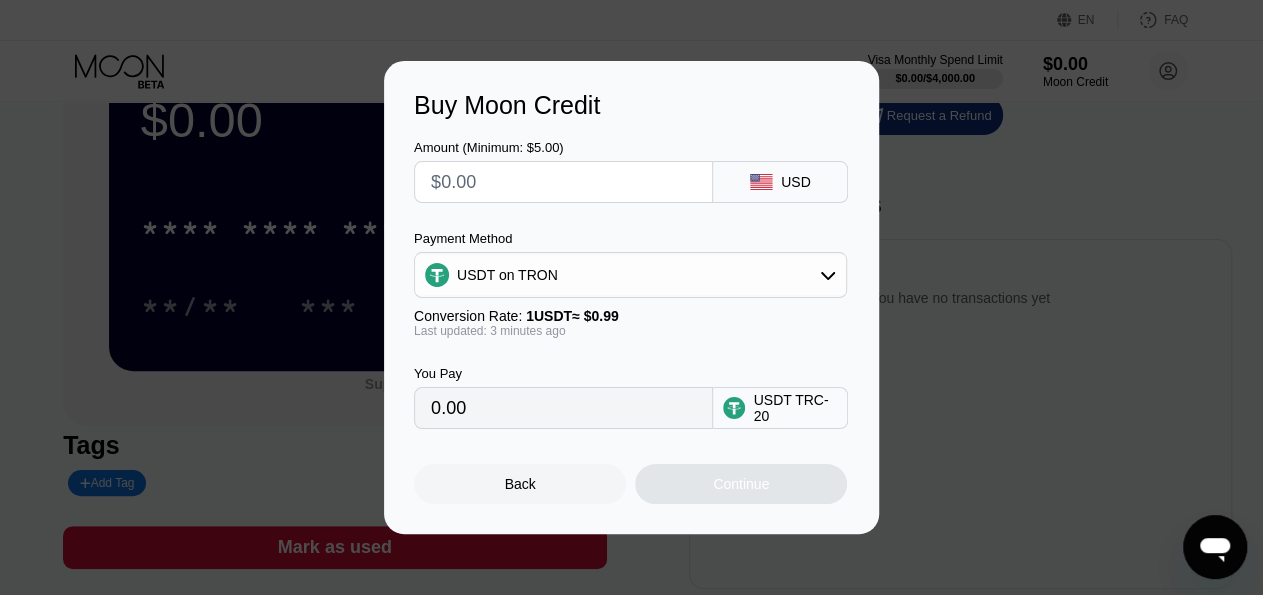 scroll, scrollTop: 104, scrollLeft: 0, axis: vertical 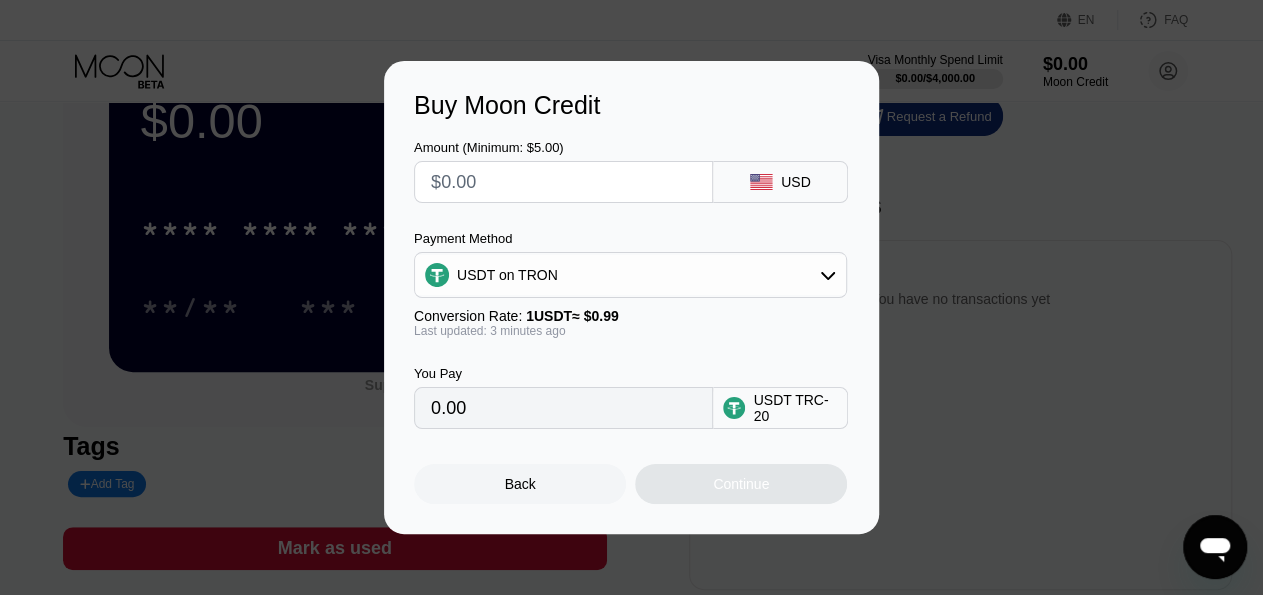 click at bounding box center (563, 182) 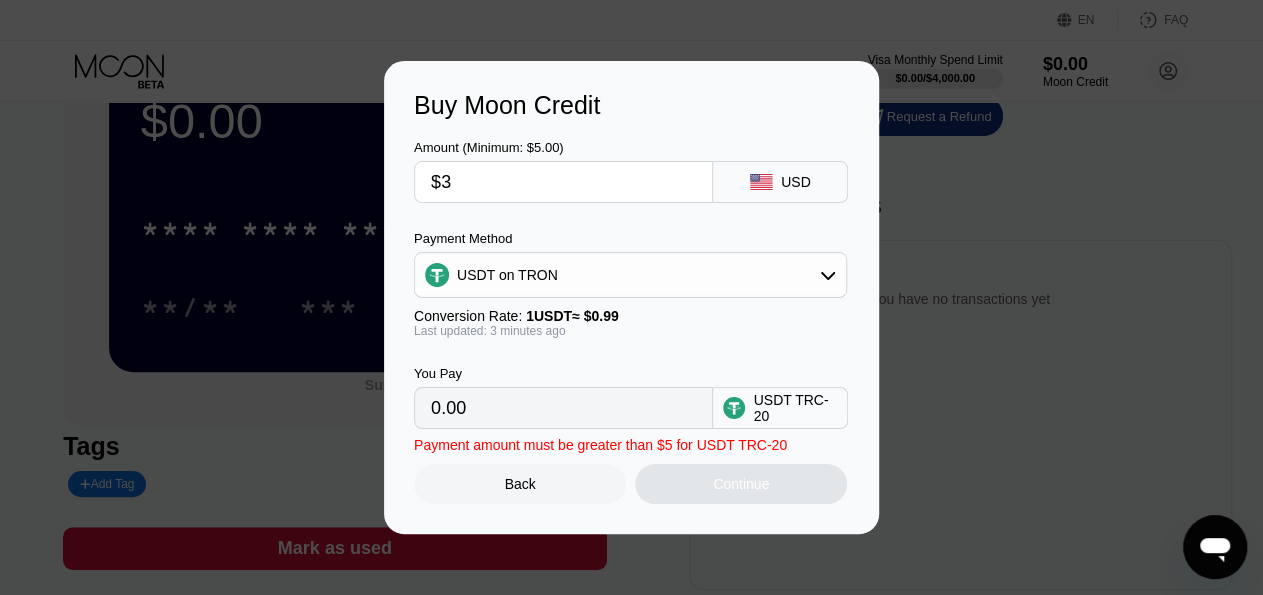 type on "3.03" 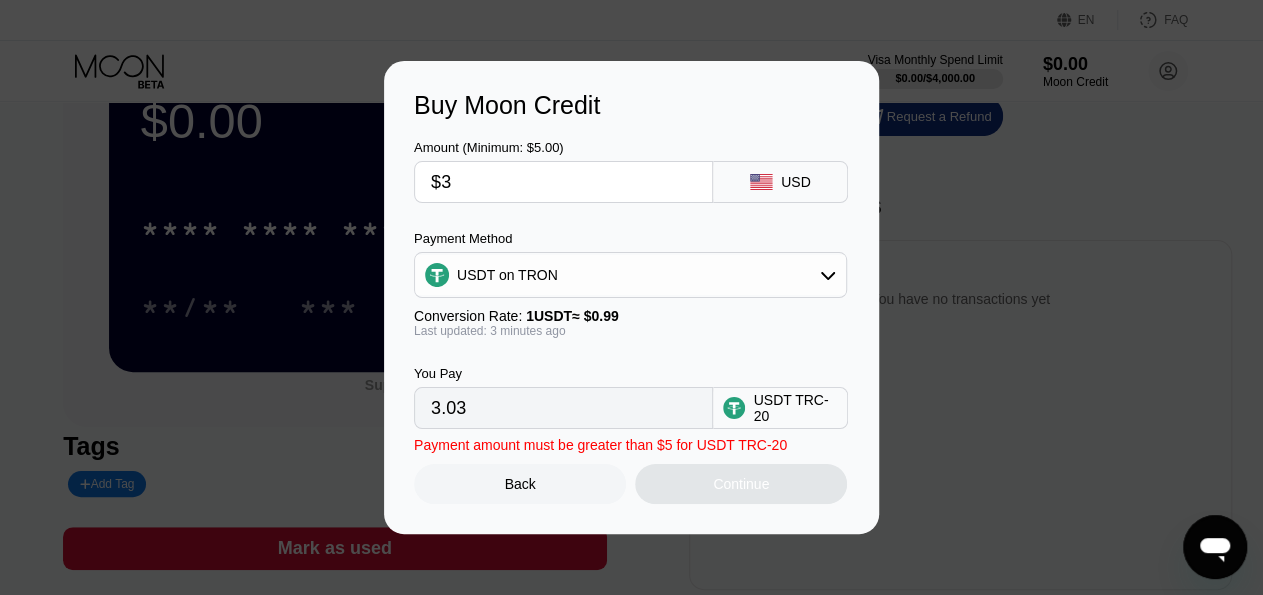 type on "$30" 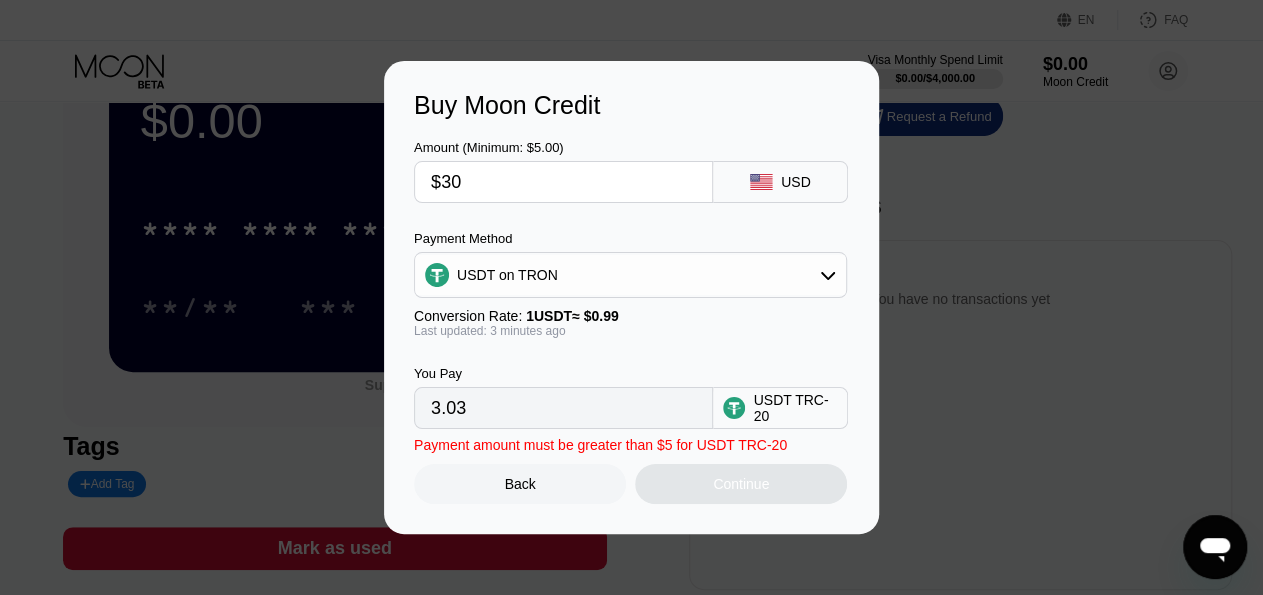 type on "30.30" 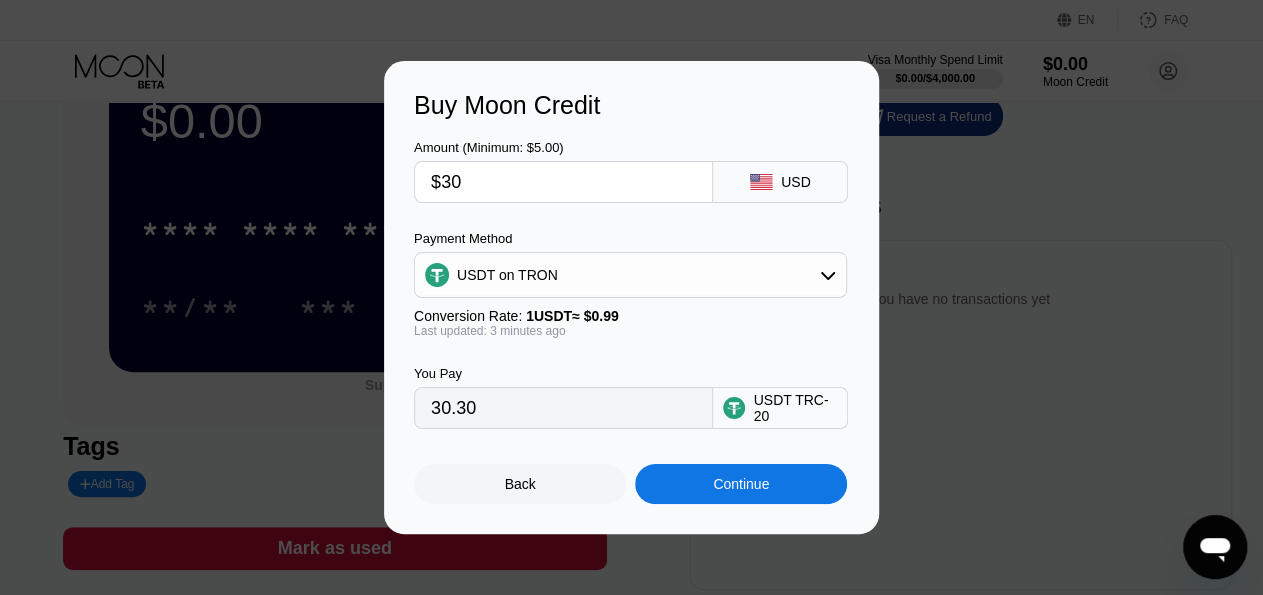 type on "$30" 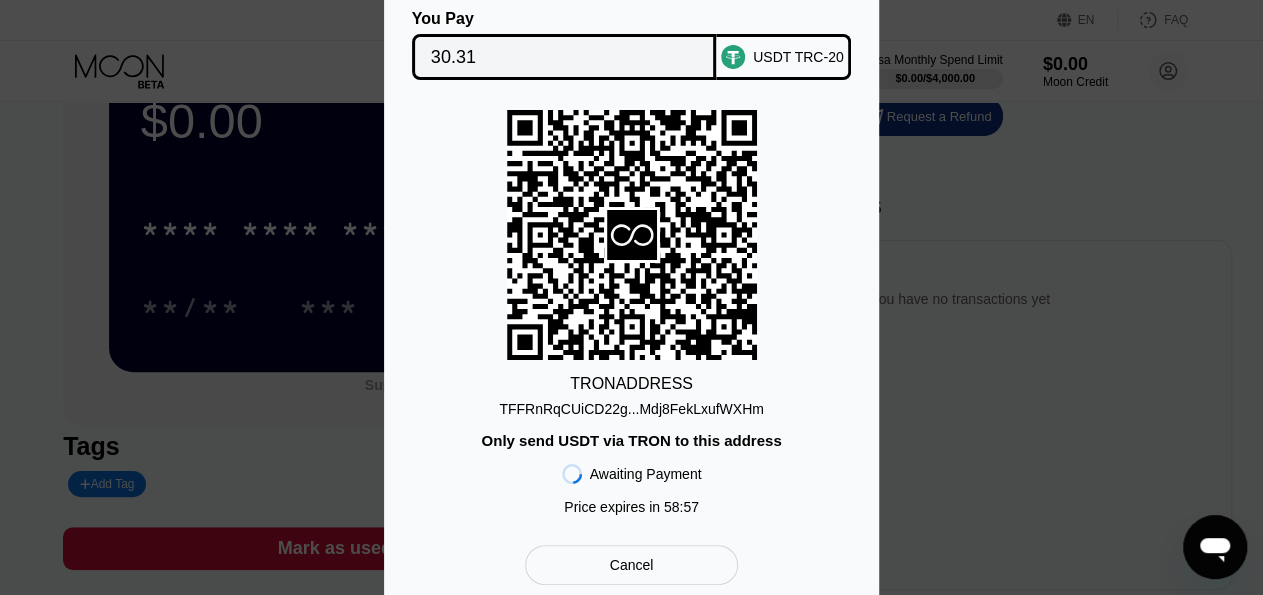 scroll, scrollTop: 0, scrollLeft: 0, axis: both 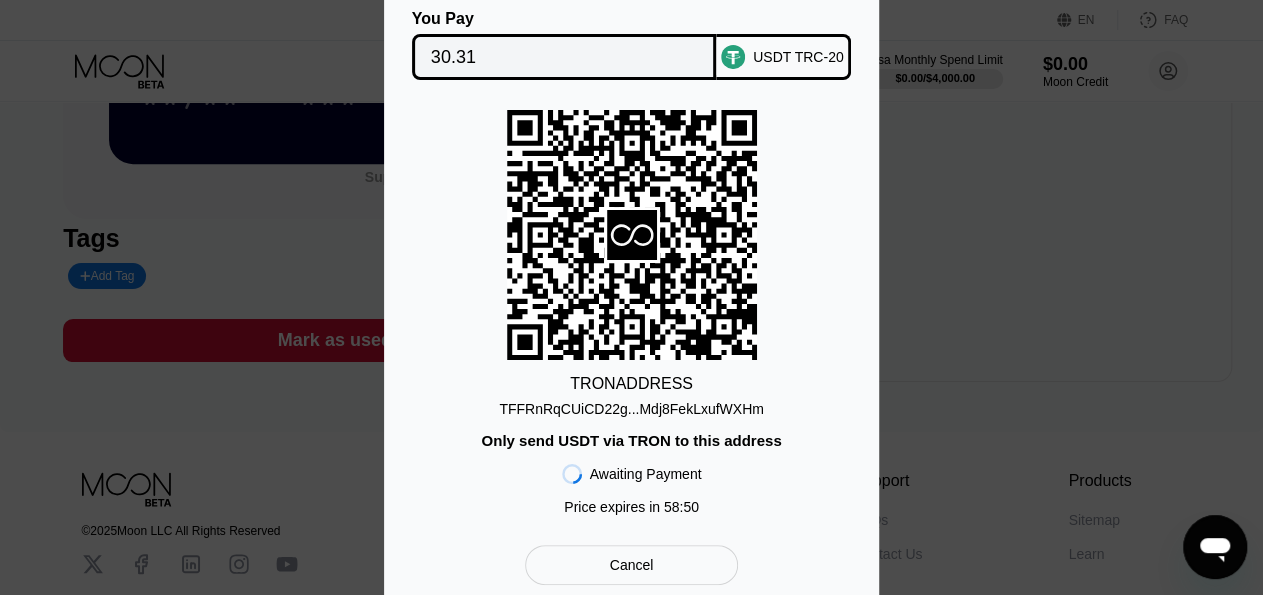 click on "Cancel" at bounding box center [631, 565] 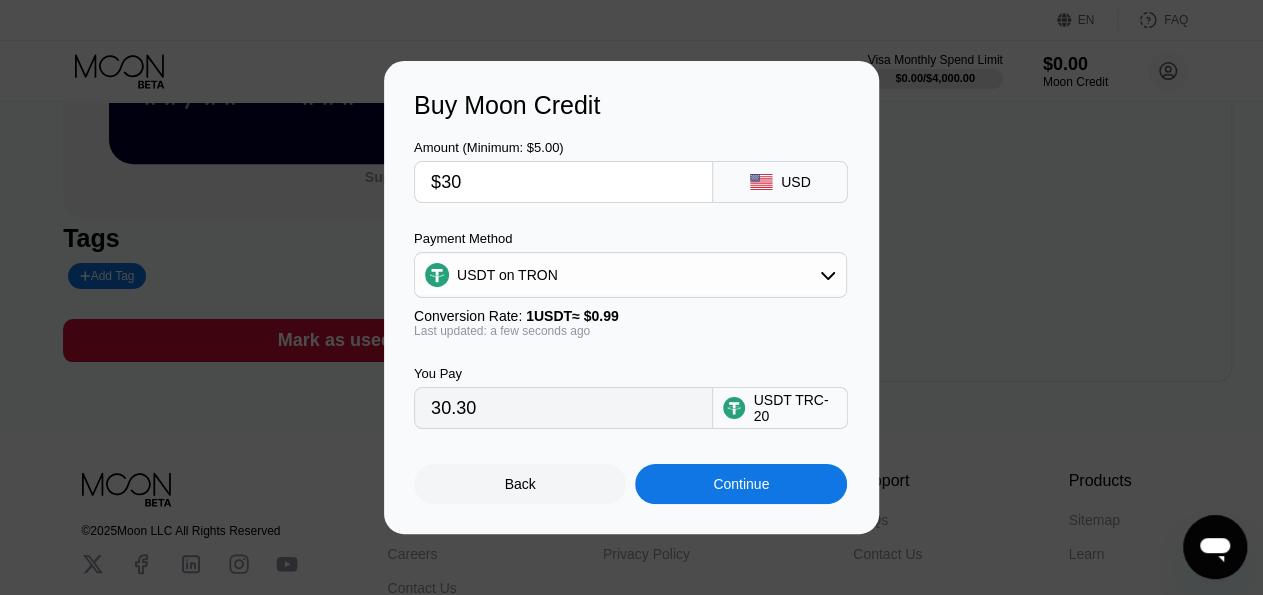 click on "Back" at bounding box center (520, 484) 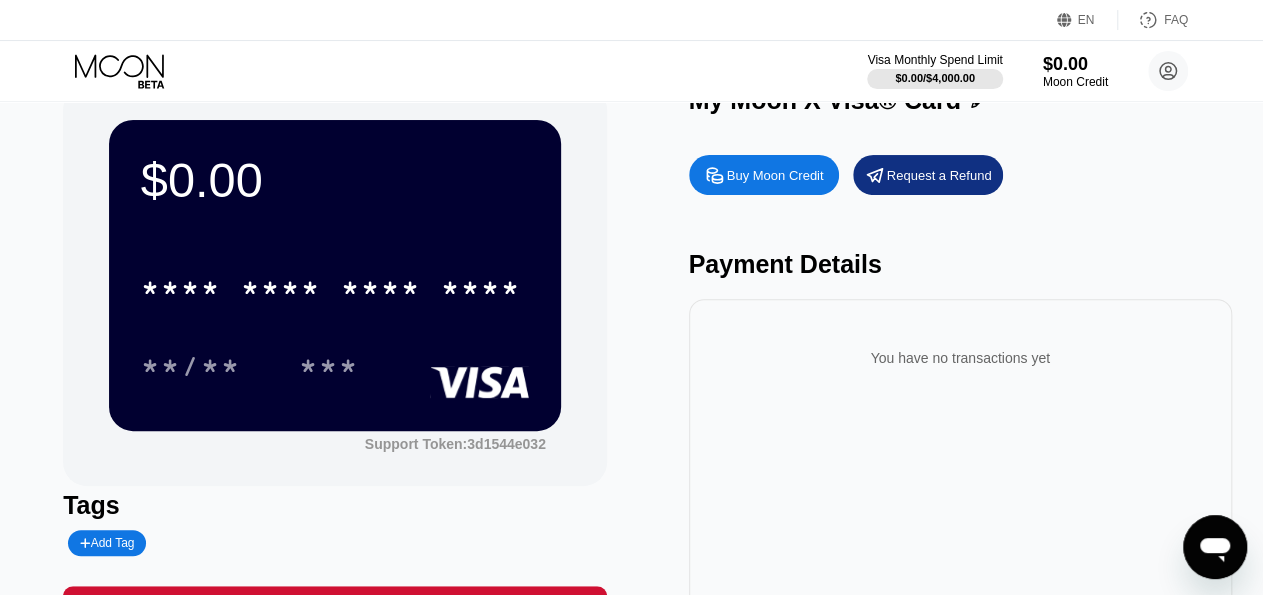scroll, scrollTop: 0, scrollLeft: 0, axis: both 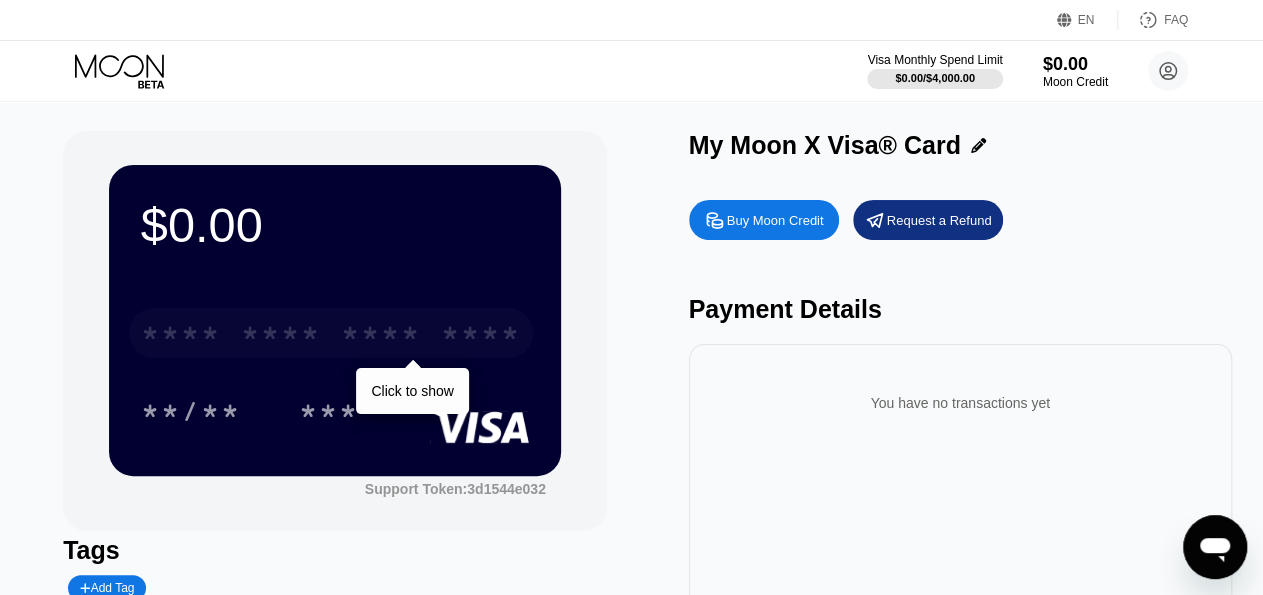 click on "* * * *" at bounding box center (281, 336) 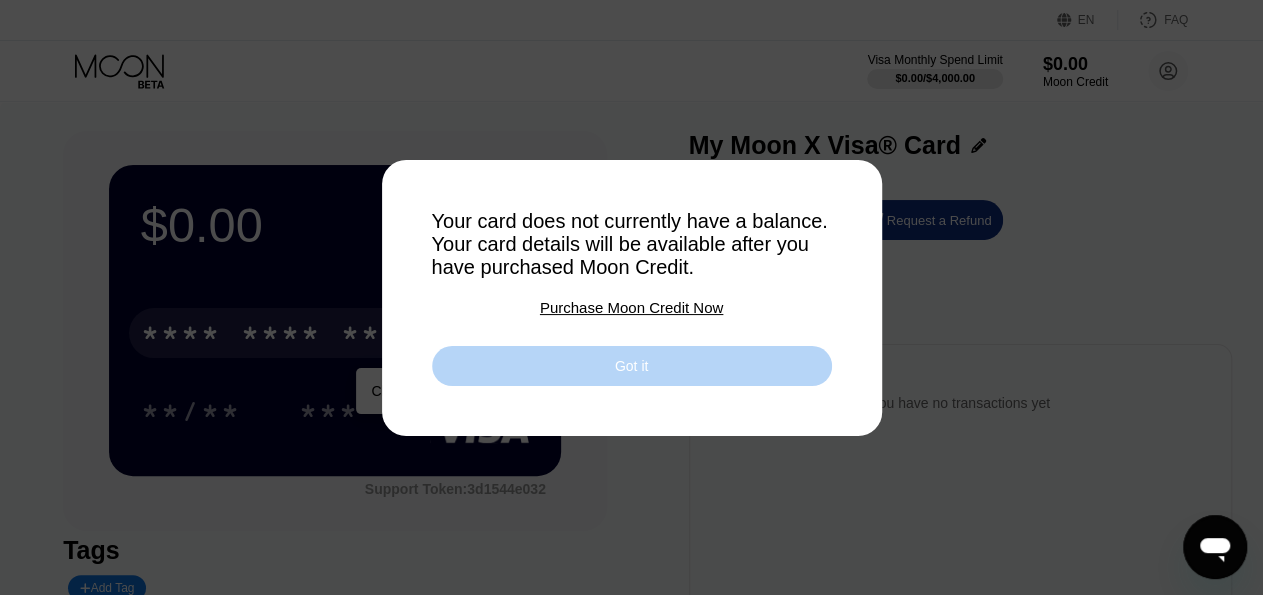 click on "Got it" at bounding box center [632, 366] 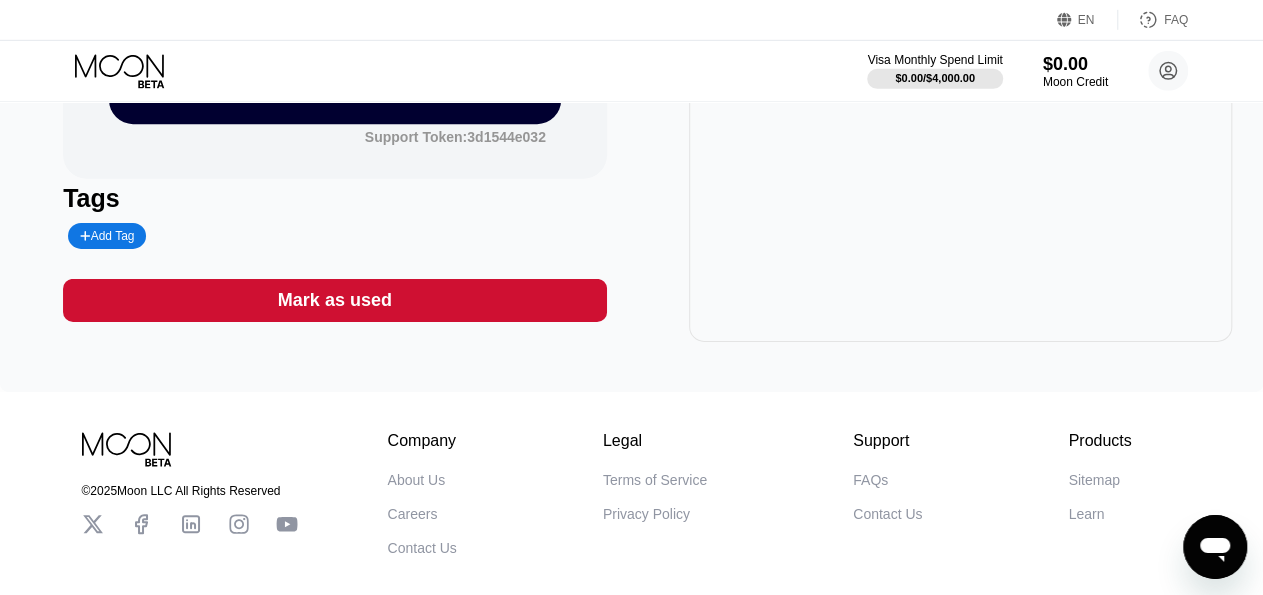 scroll, scrollTop: 312, scrollLeft: 0, axis: vertical 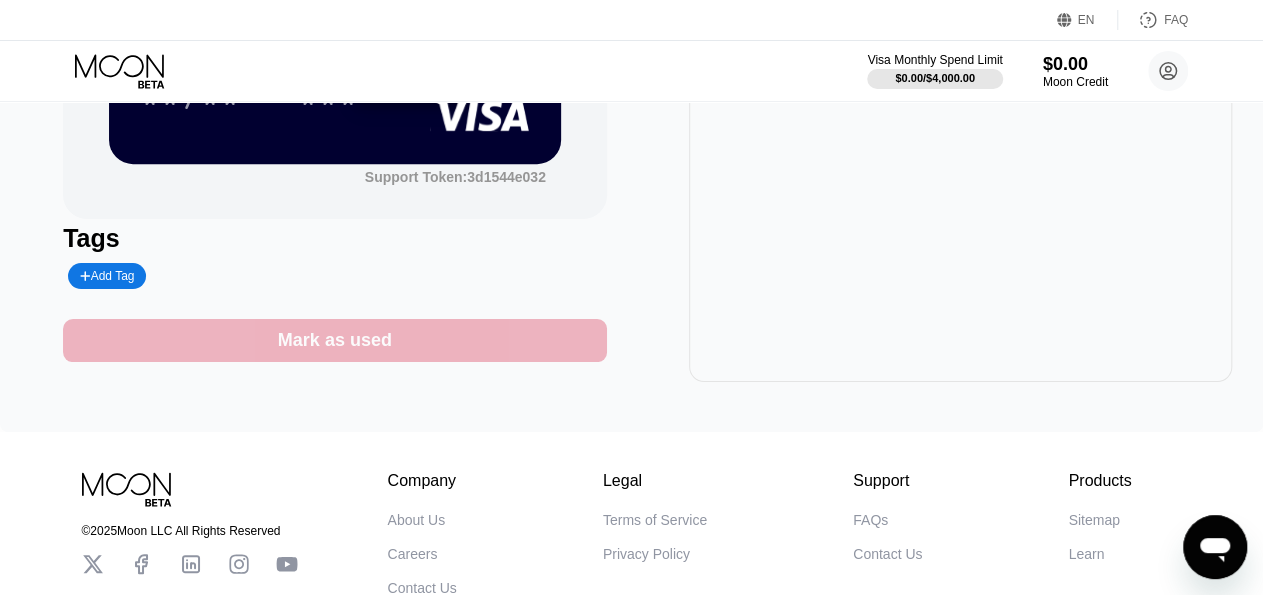 click on "Mark as used" at bounding box center (335, 340) 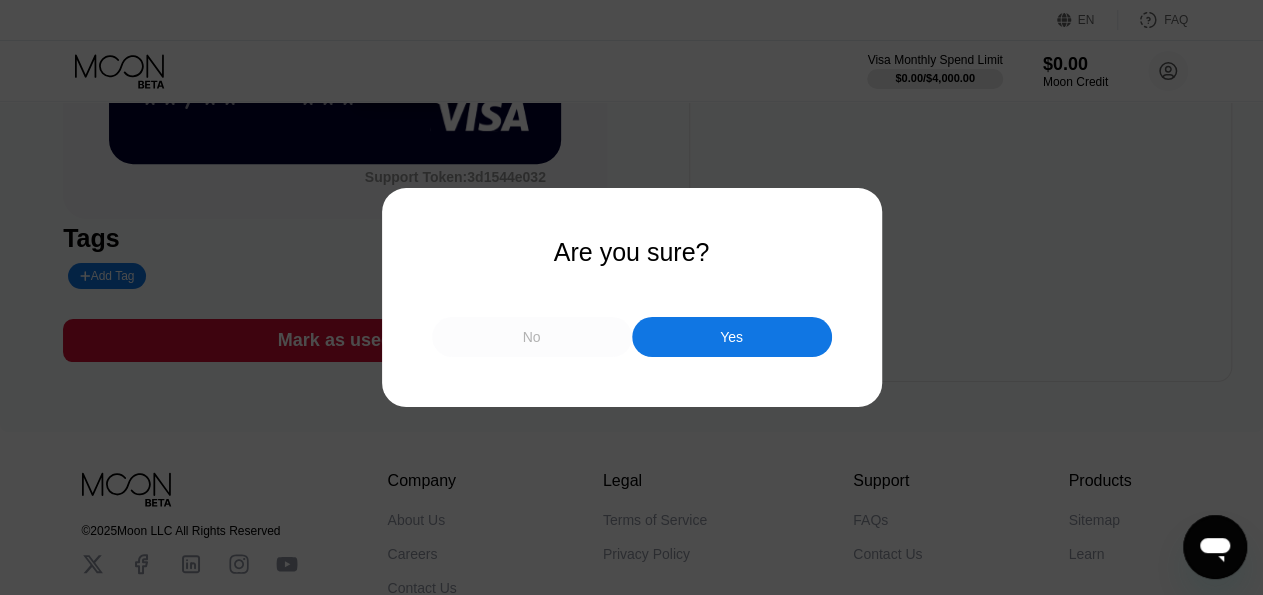 click on "No" at bounding box center (532, 337) 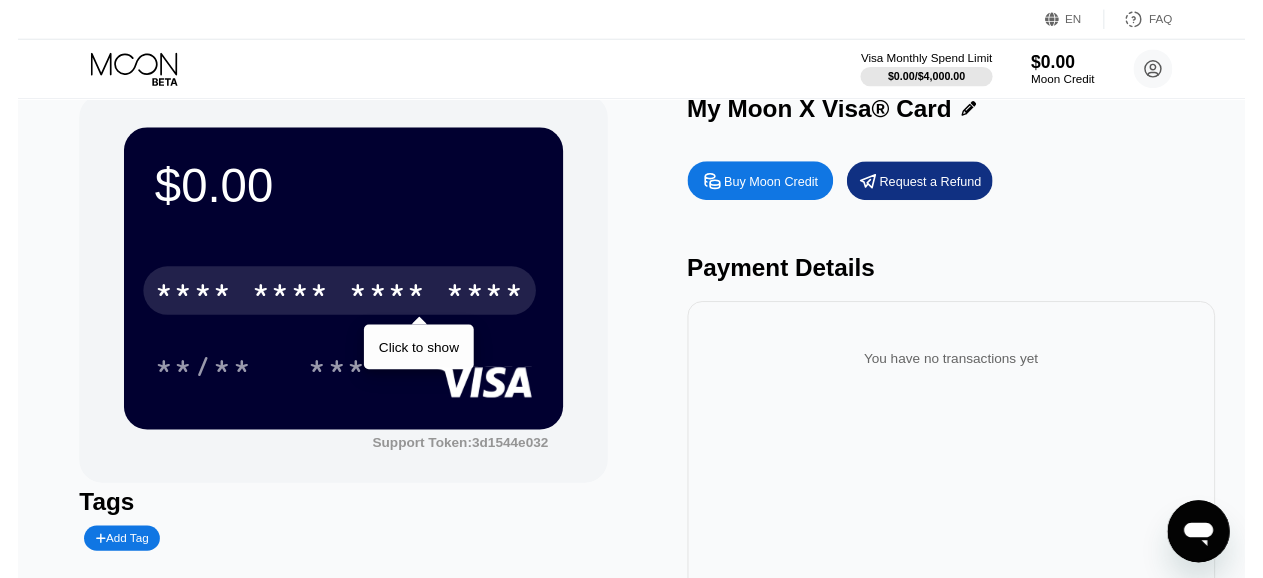 scroll, scrollTop: 0, scrollLeft: 0, axis: both 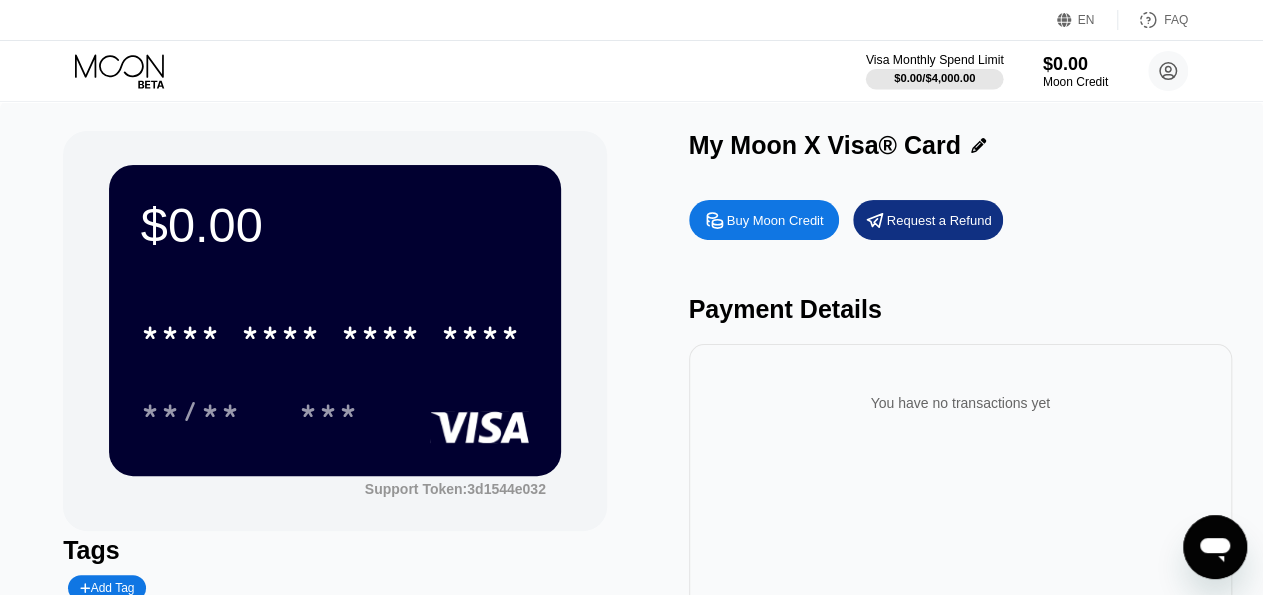 click on "$0.00 / $4,000.00" at bounding box center [934, 78] 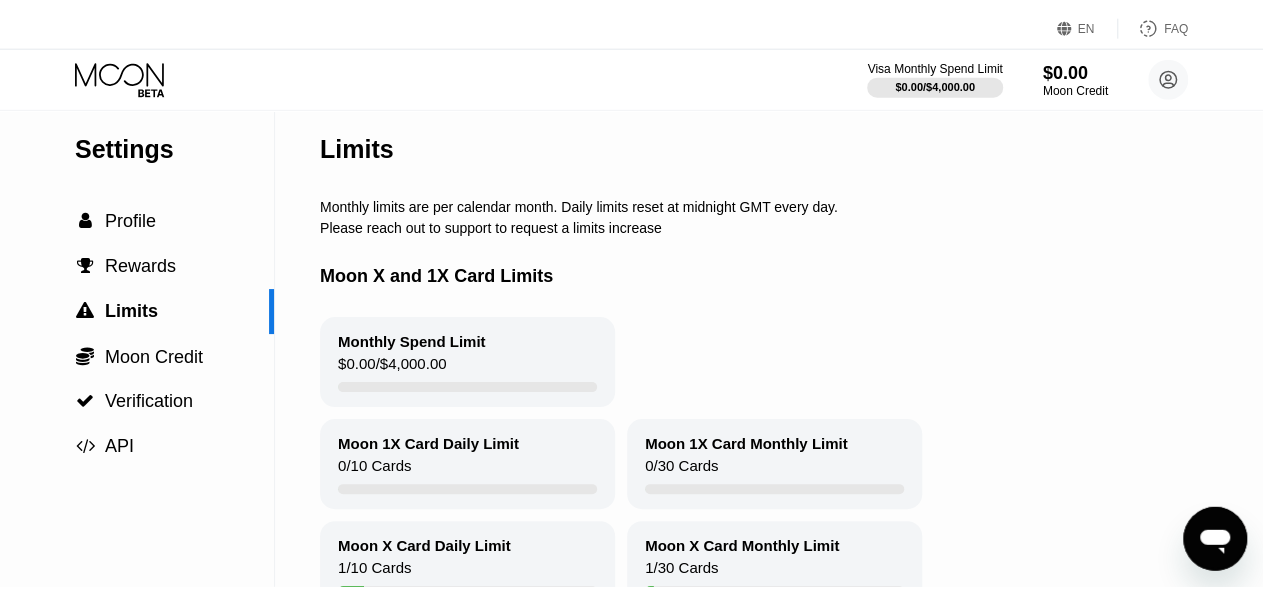 scroll, scrollTop: 0, scrollLeft: 0, axis: both 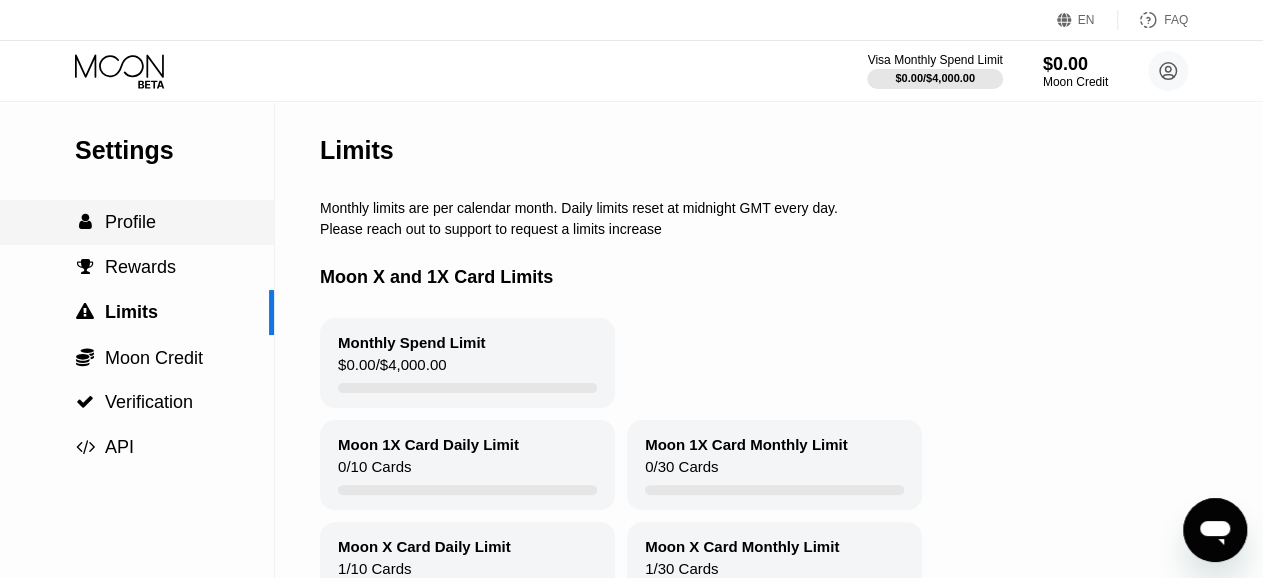 click on "Profile" at bounding box center [130, 222] 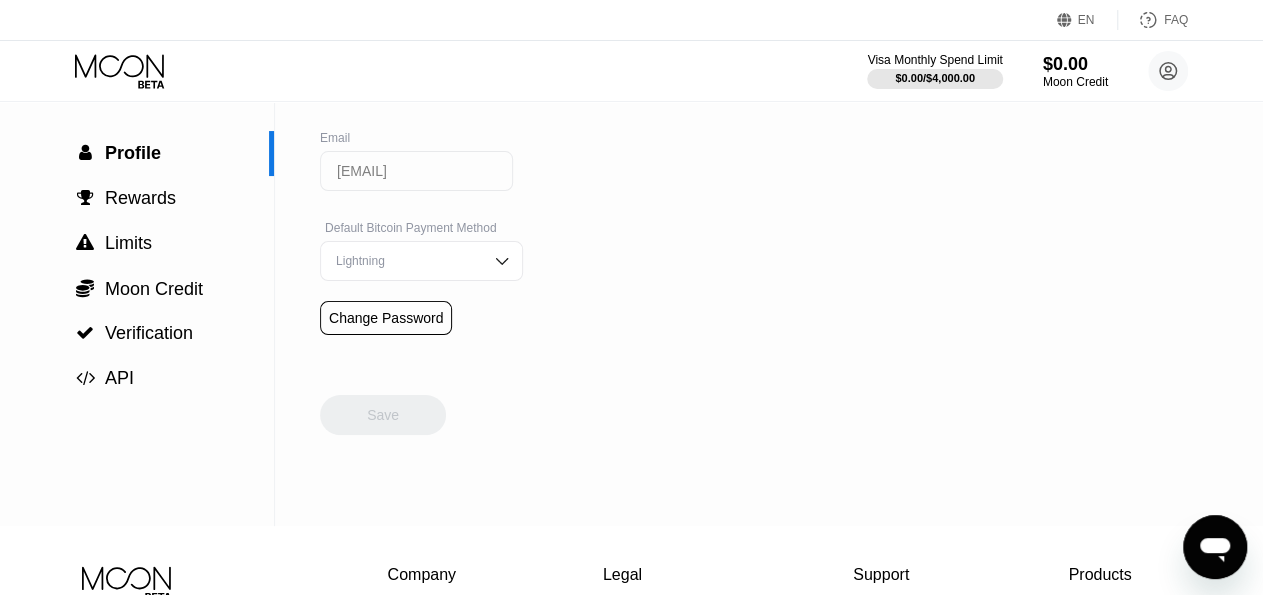 scroll, scrollTop: 104, scrollLeft: 0, axis: vertical 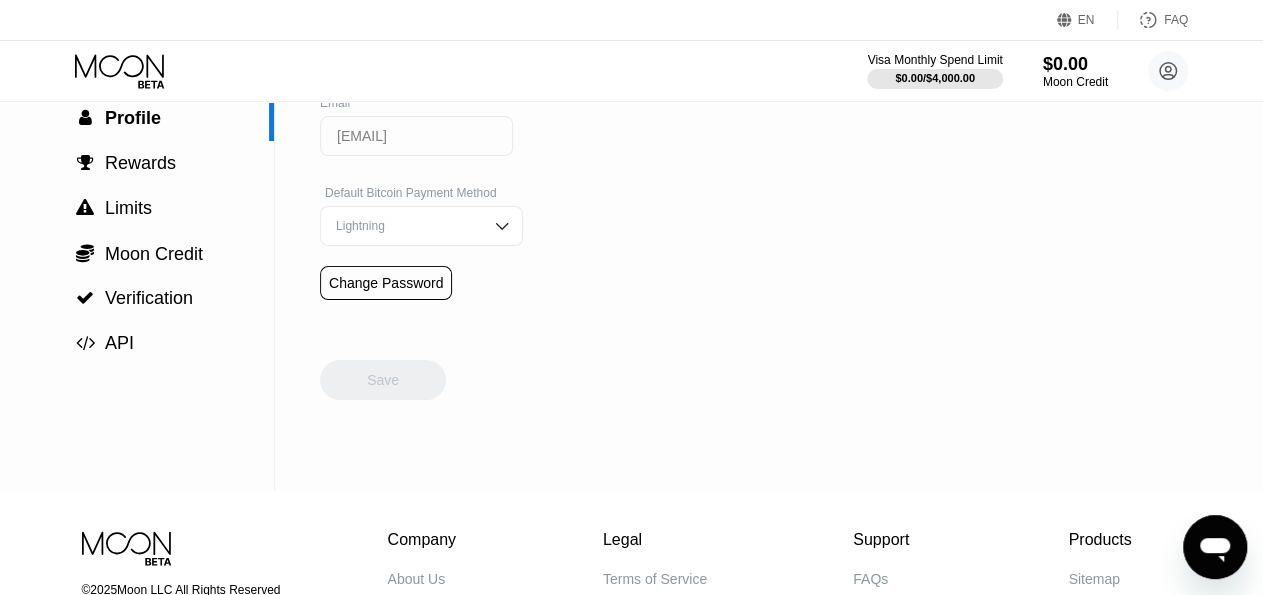 click at bounding box center [502, 226] 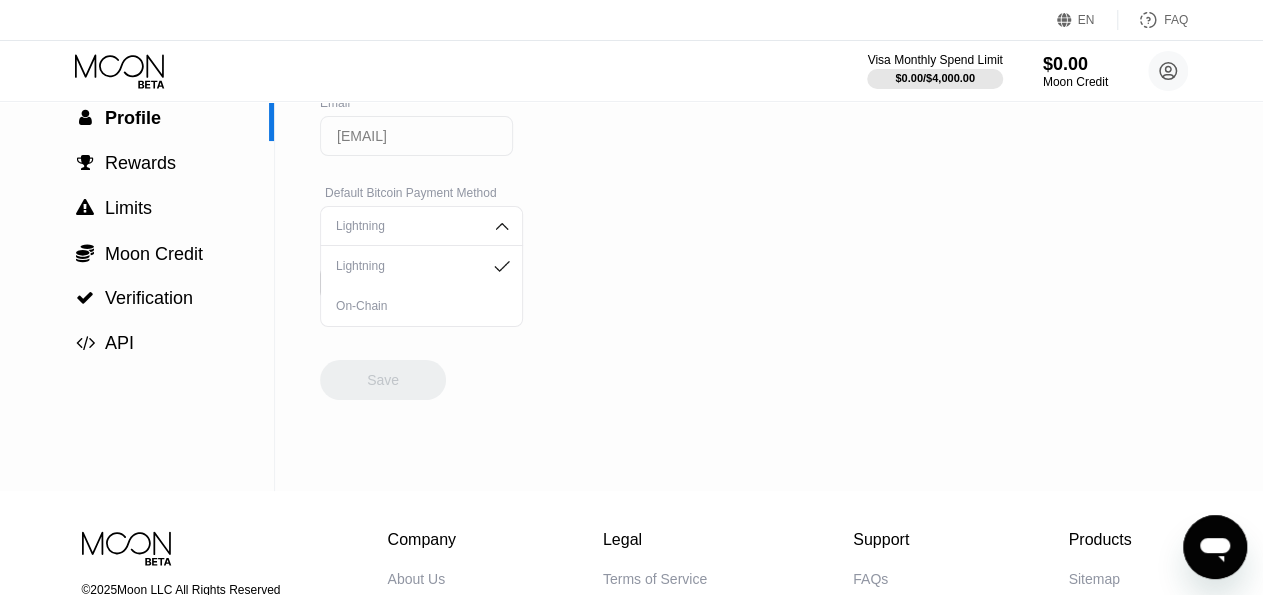click at bounding box center (502, 226) 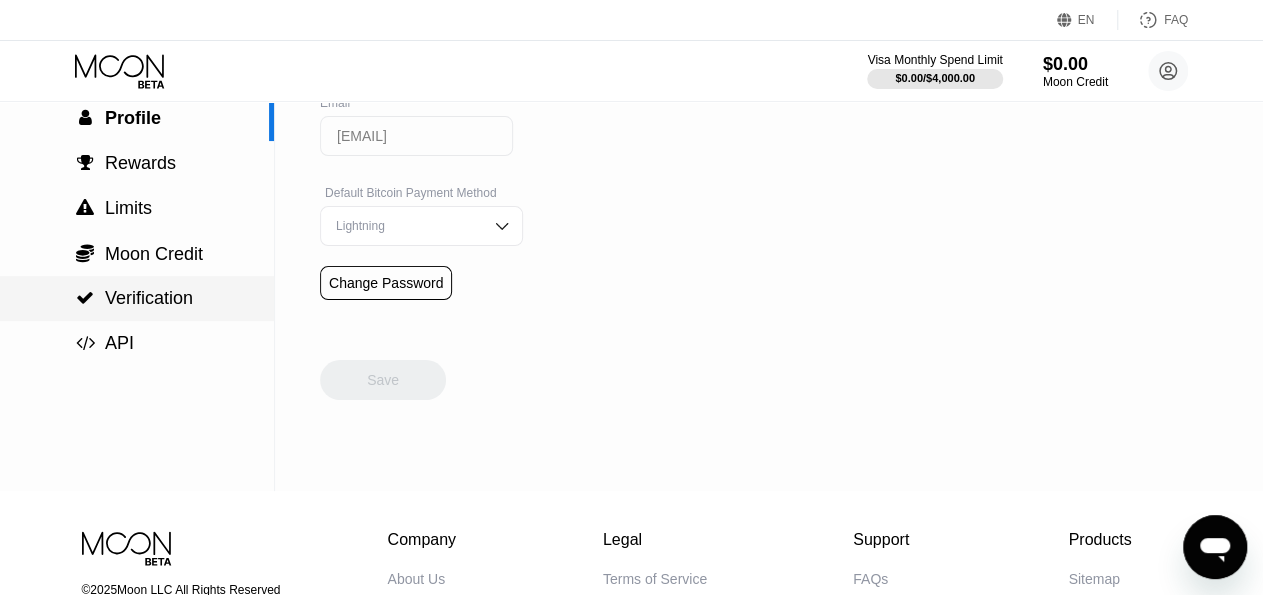 click on " Verification" at bounding box center [137, 298] 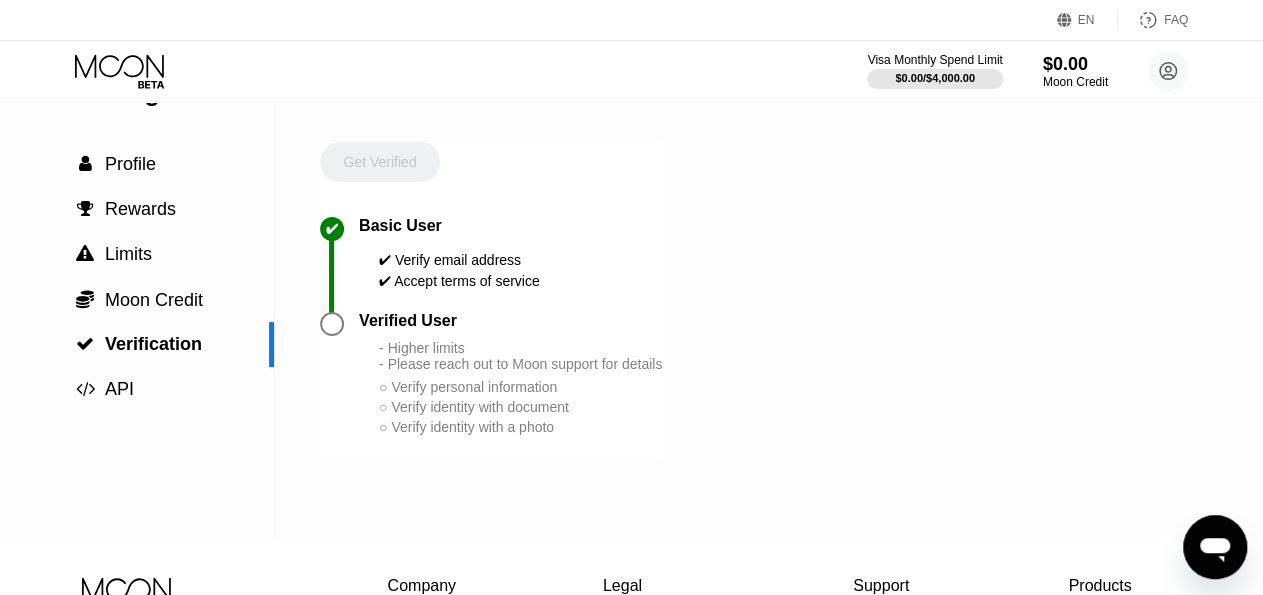 scroll, scrollTop: 104, scrollLeft: 0, axis: vertical 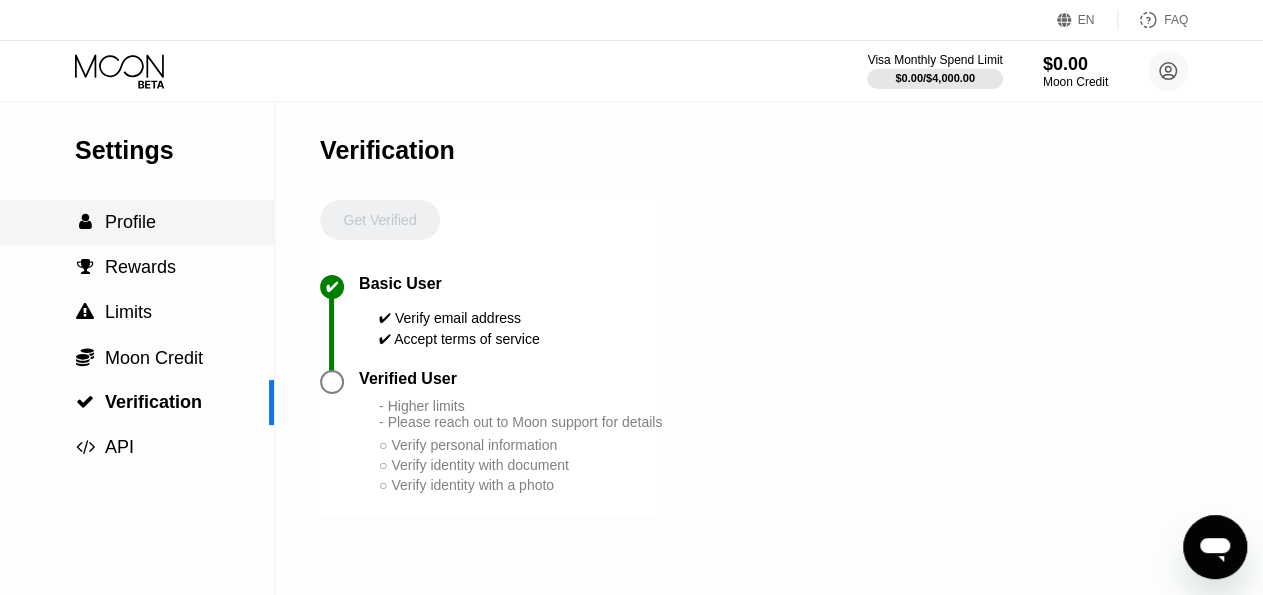 click on "Profile" at bounding box center [130, 222] 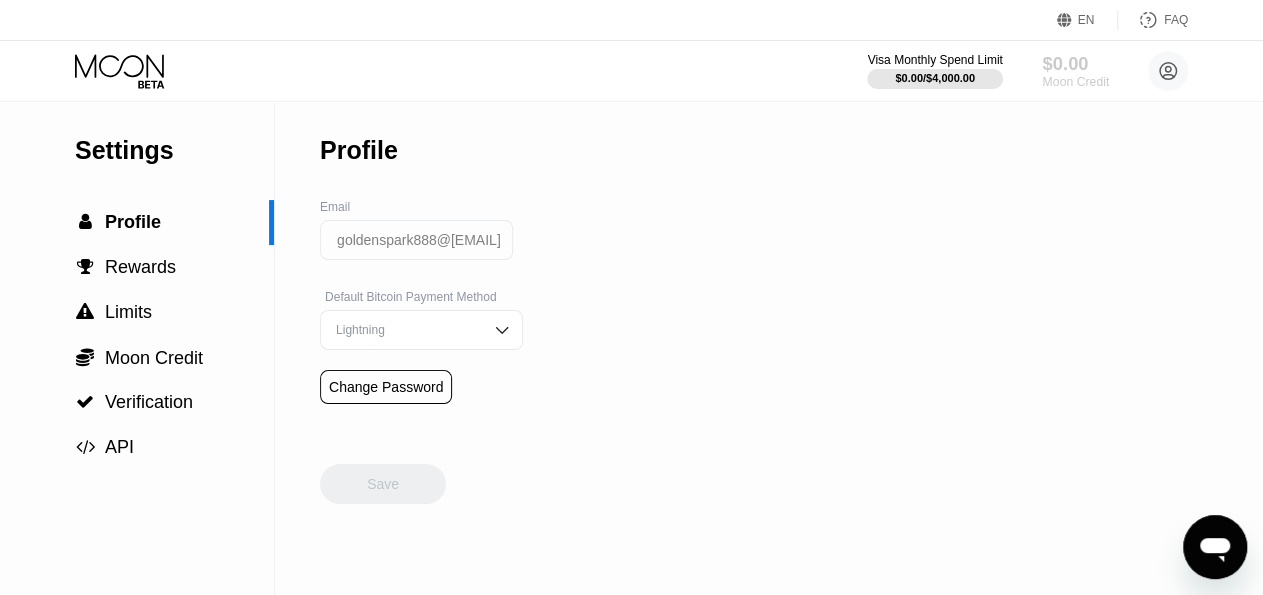 click on "Moon Credit" at bounding box center (1075, 82) 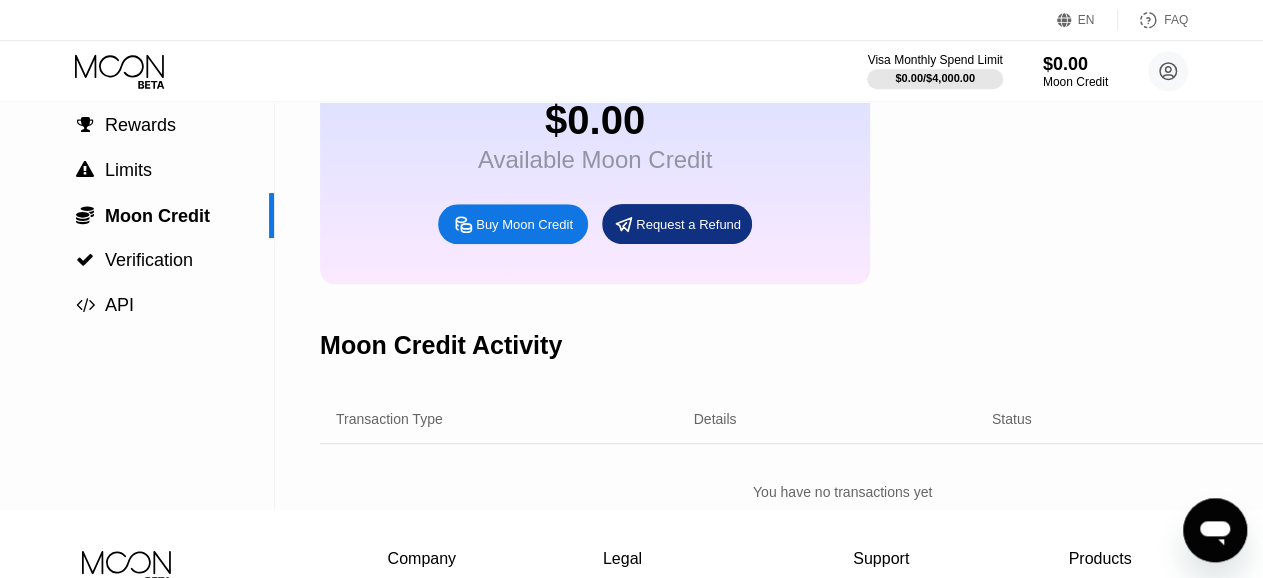 scroll, scrollTop: 104, scrollLeft: 0, axis: vertical 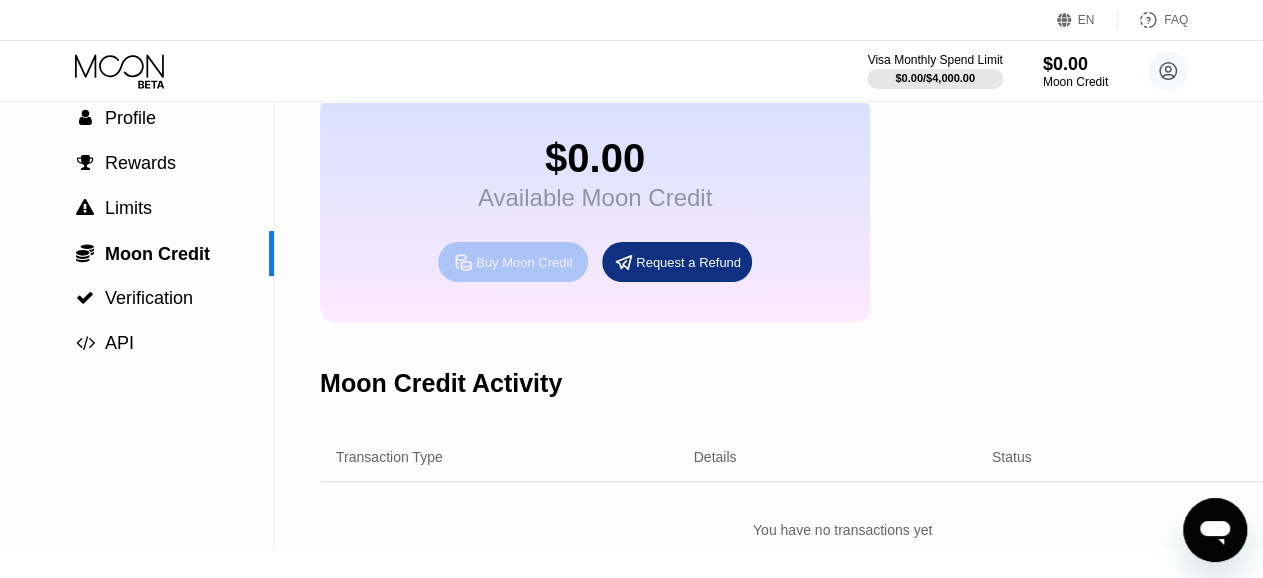 click on "Buy Moon Credit" at bounding box center [513, 262] 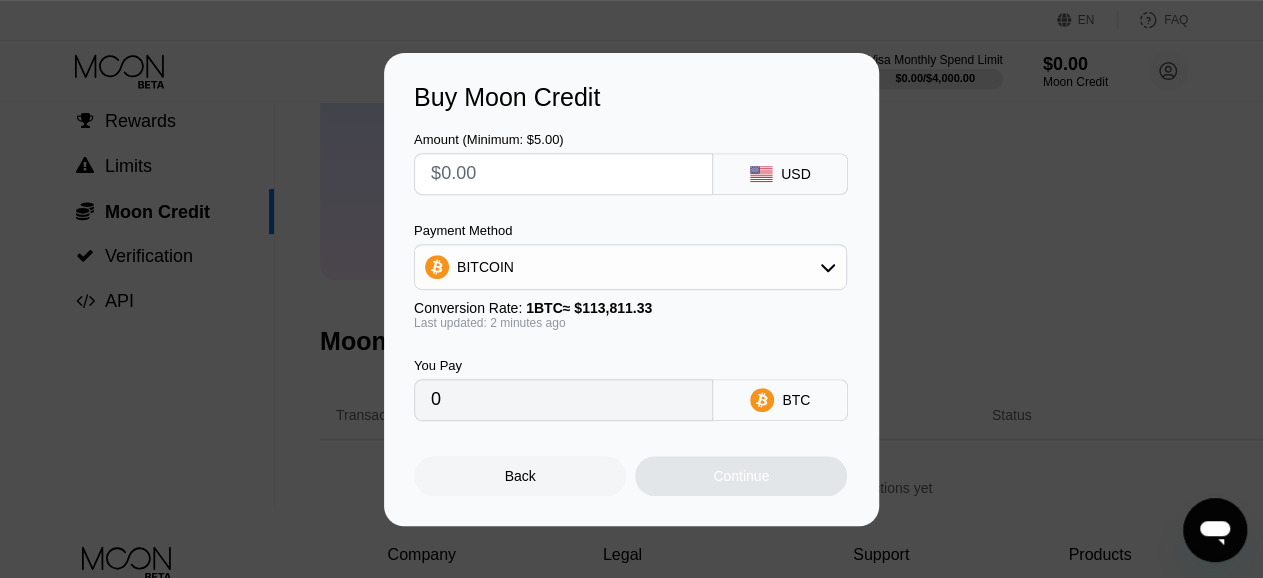 scroll, scrollTop: 104, scrollLeft: 0, axis: vertical 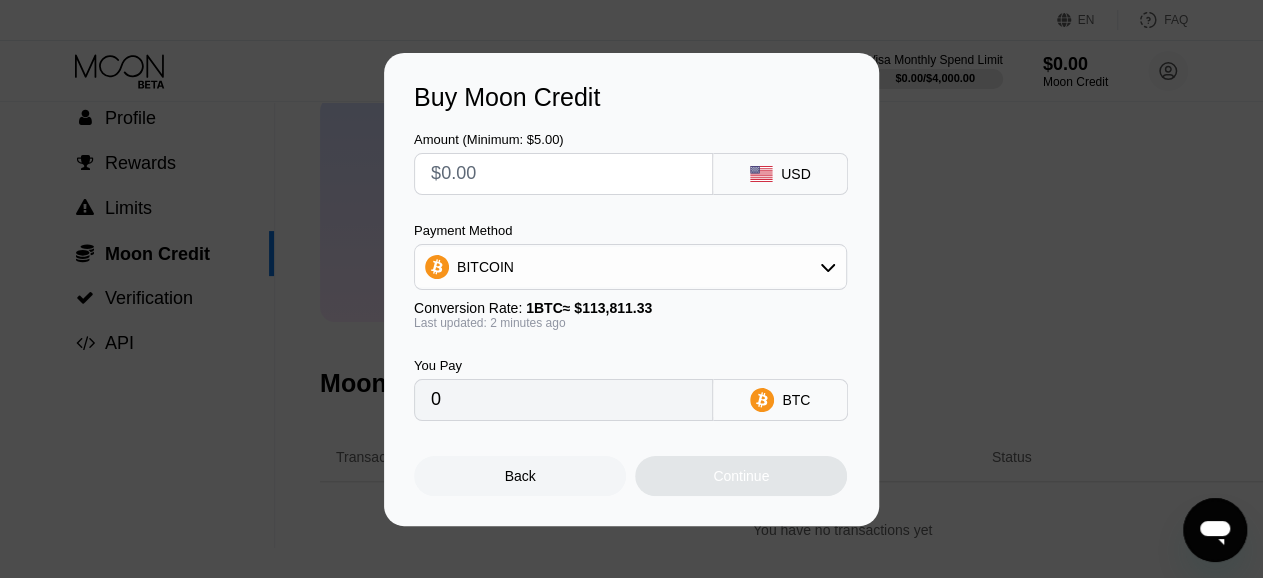 click 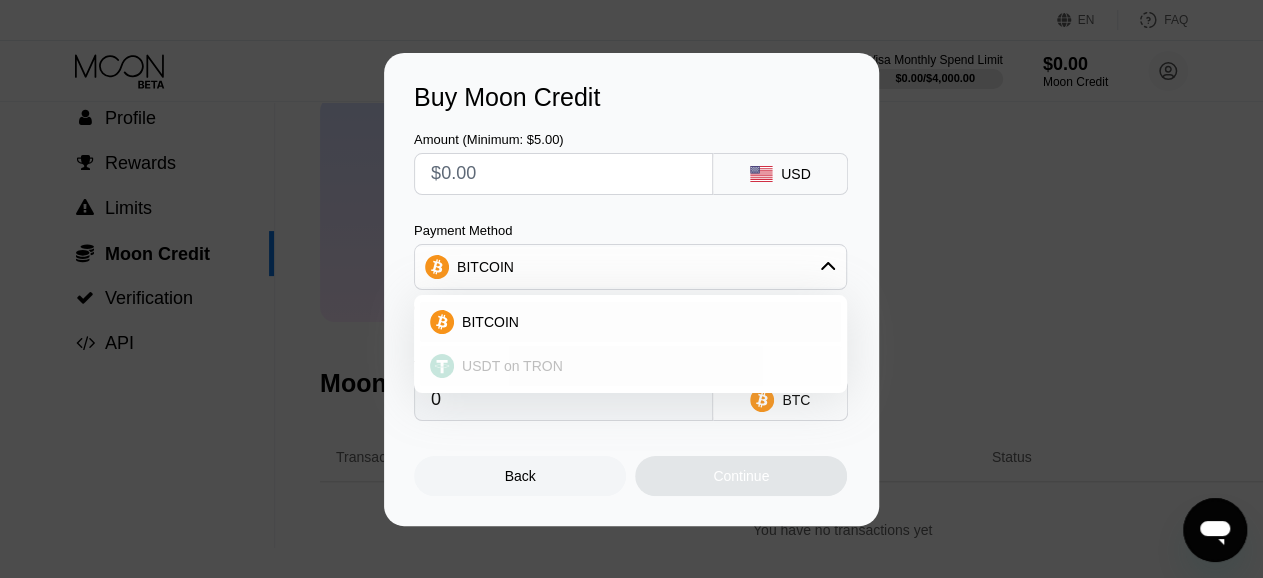 scroll, scrollTop: 208, scrollLeft: 0, axis: vertical 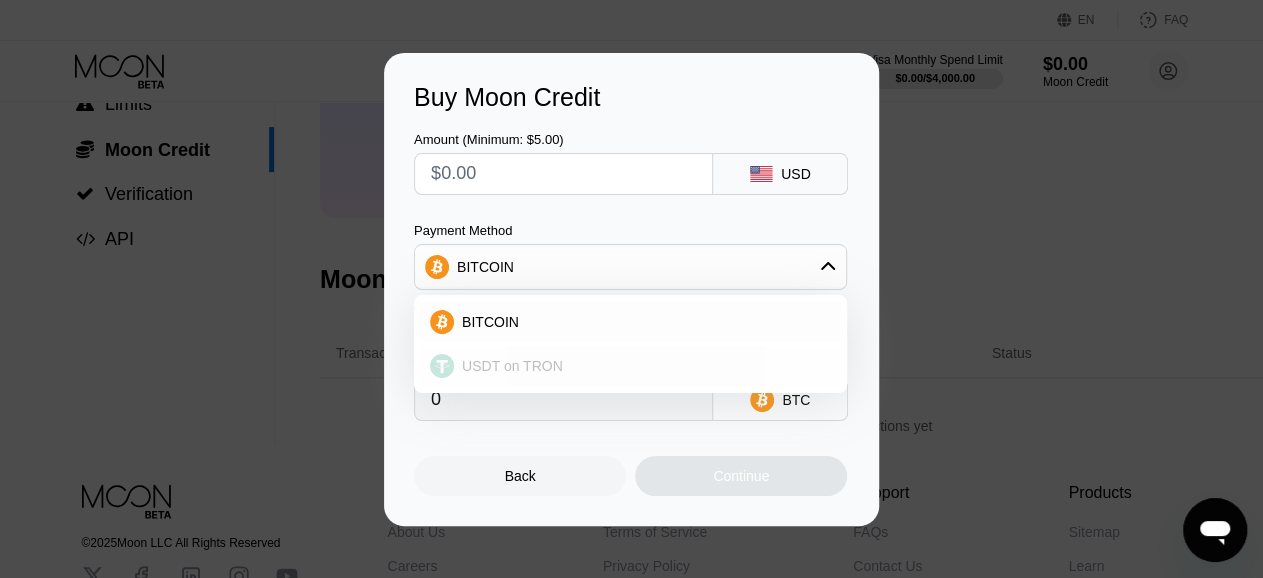 click on "USDT on TRON" at bounding box center [642, 366] 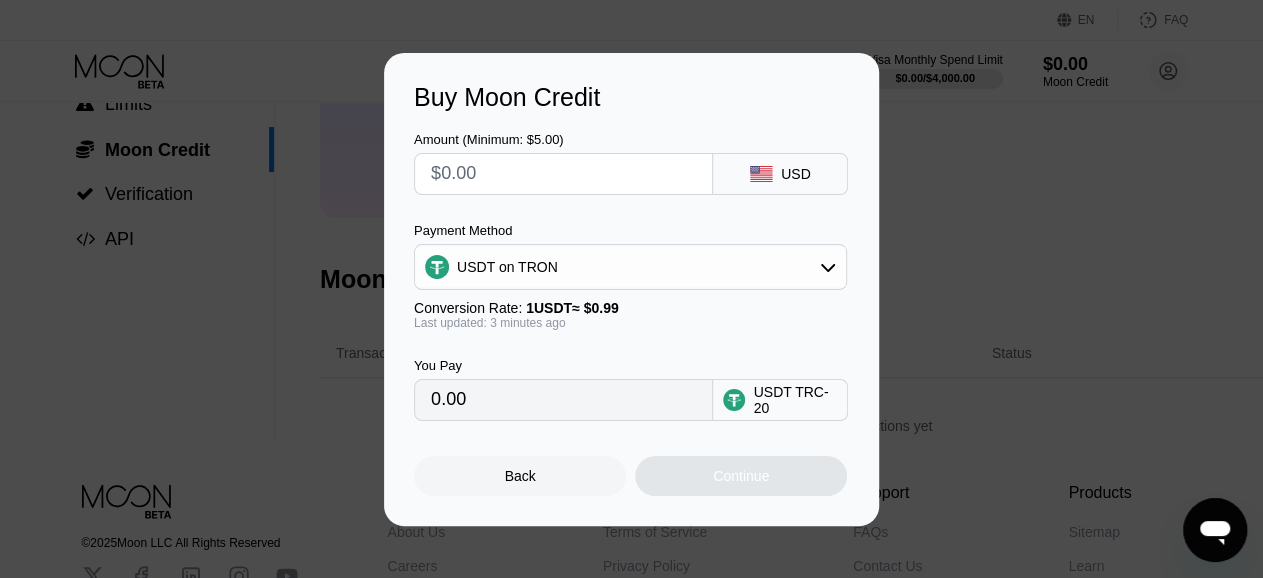 type on "0.00" 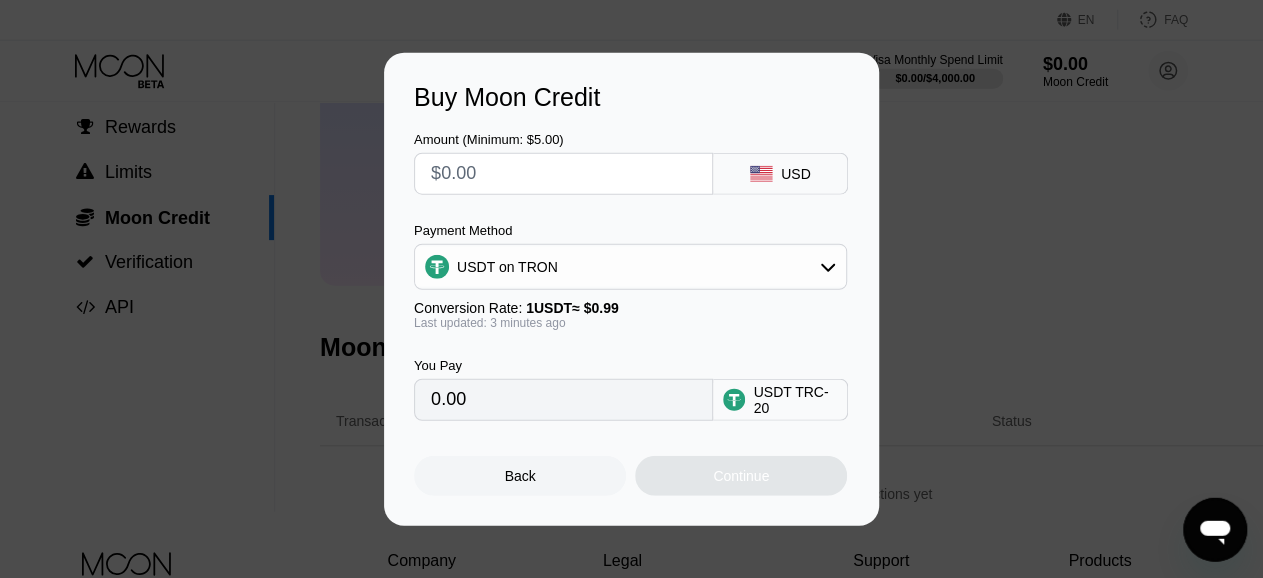scroll, scrollTop: 104, scrollLeft: 0, axis: vertical 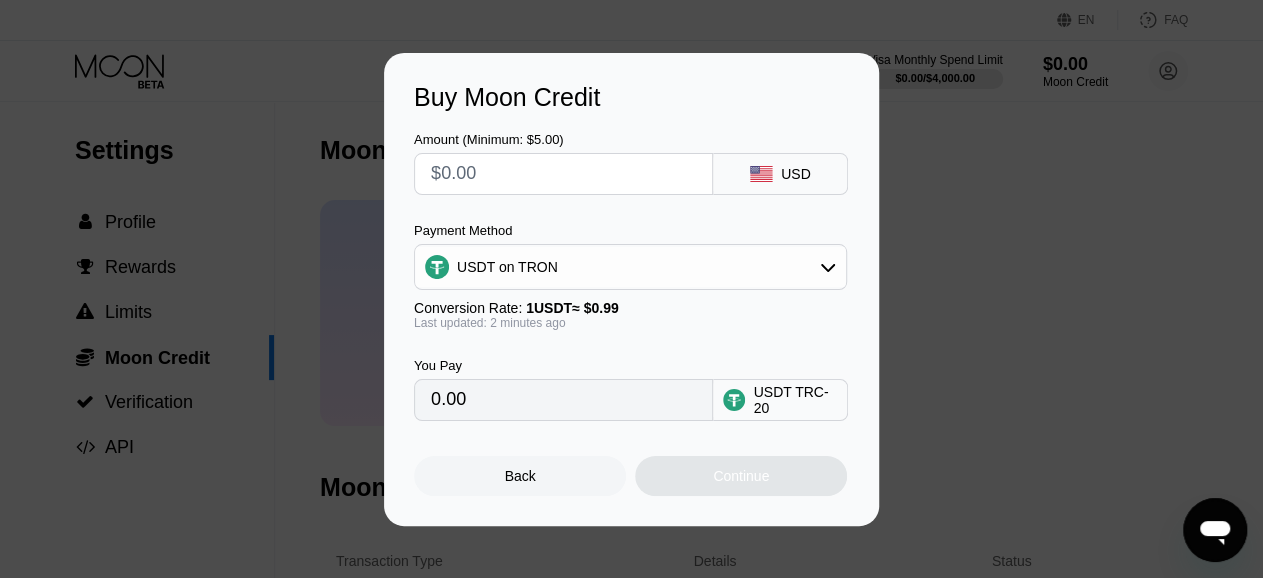 click on "Back" at bounding box center [520, 476] 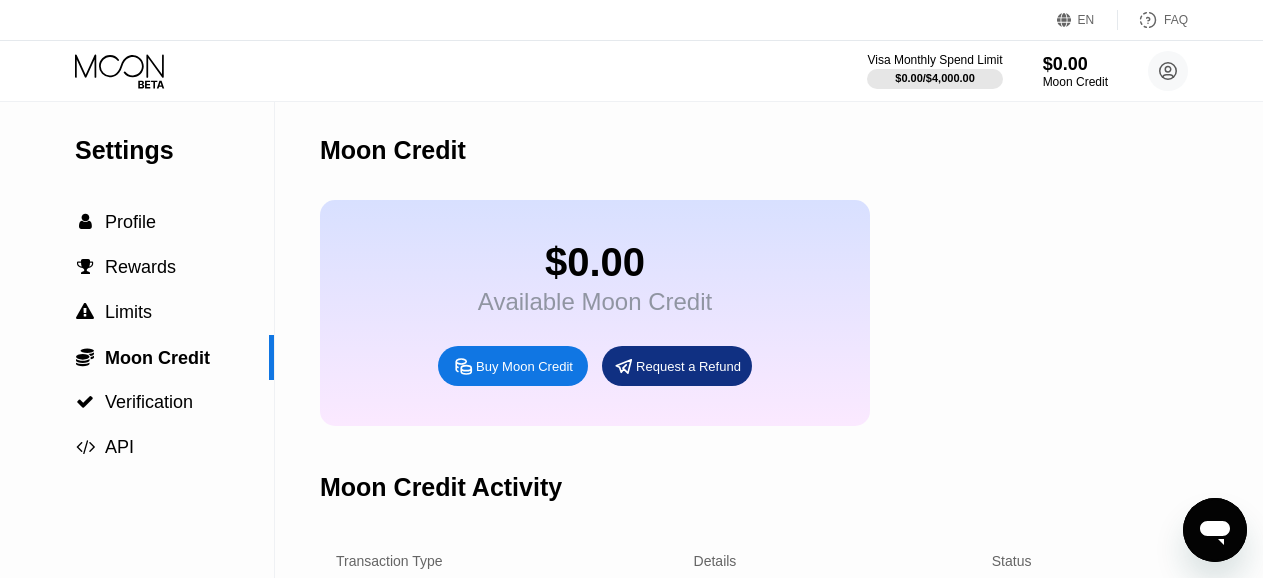 scroll, scrollTop: 0, scrollLeft: 0, axis: both 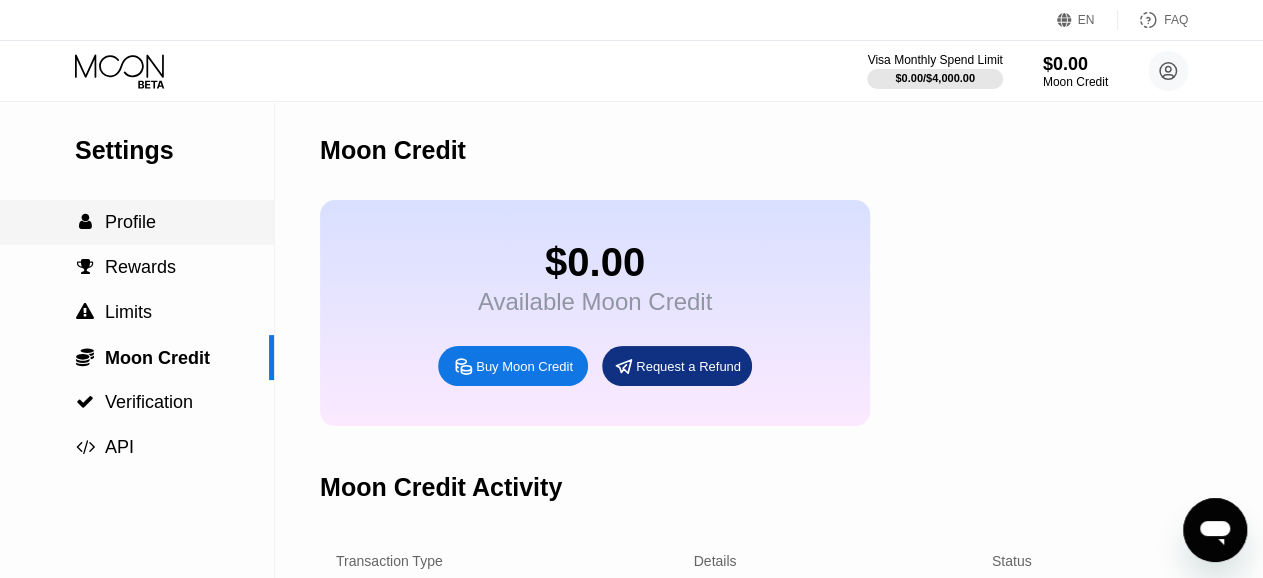 click on "Profile" at bounding box center (130, 222) 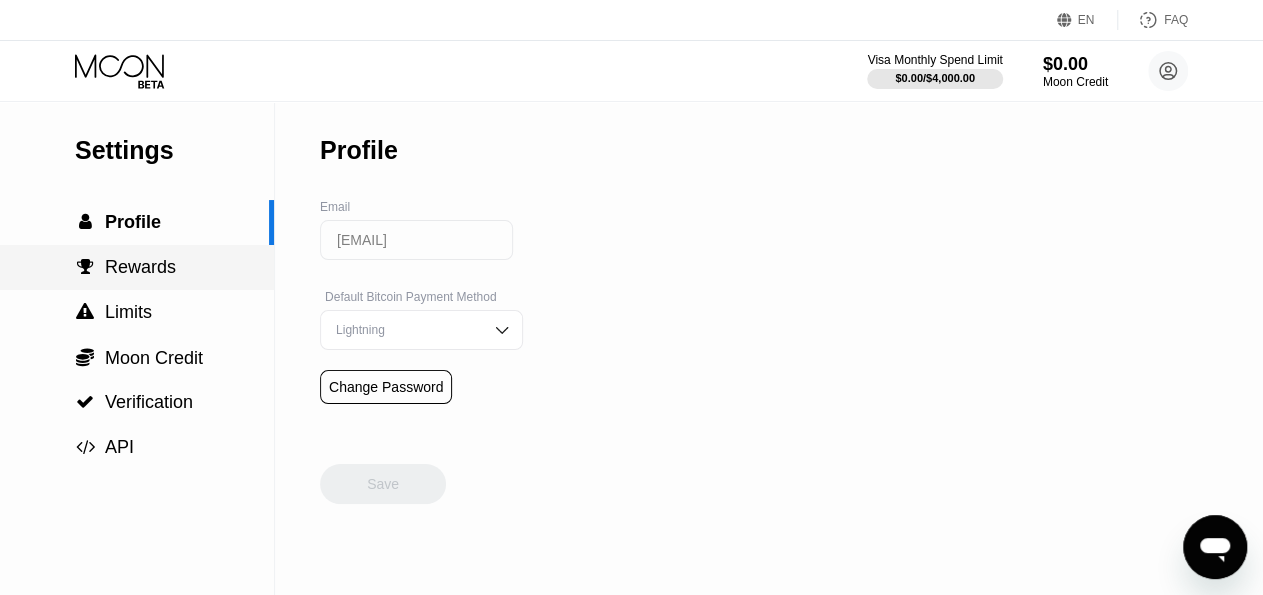 click on "Rewards" at bounding box center [140, 267] 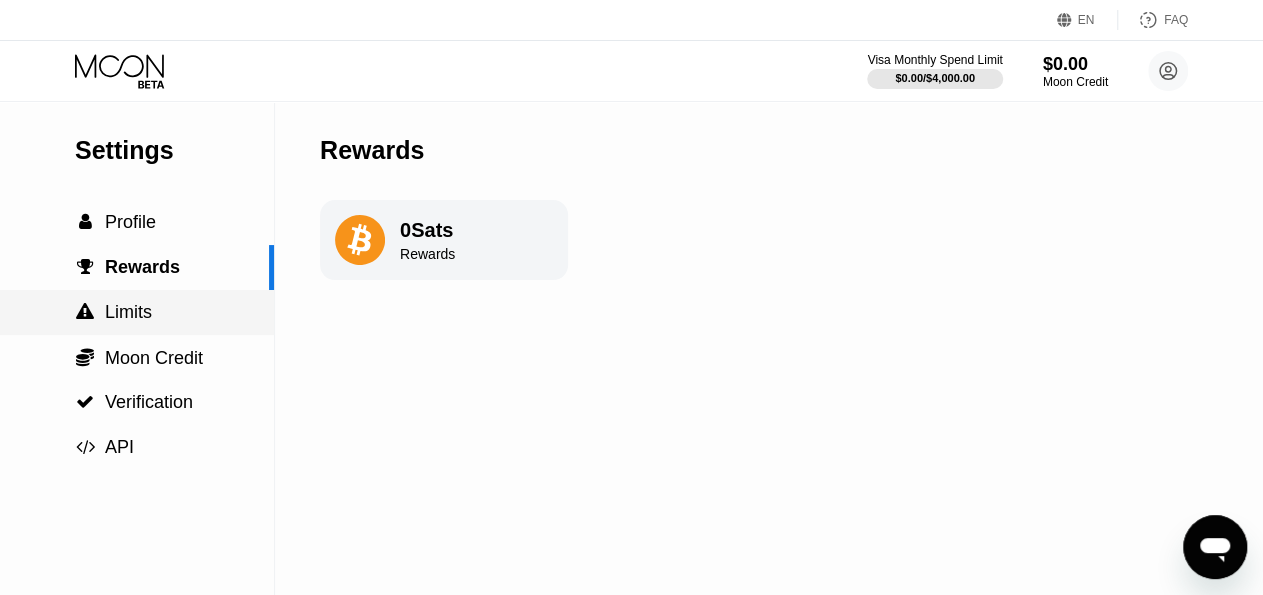 click on "Limits" at bounding box center [128, 312] 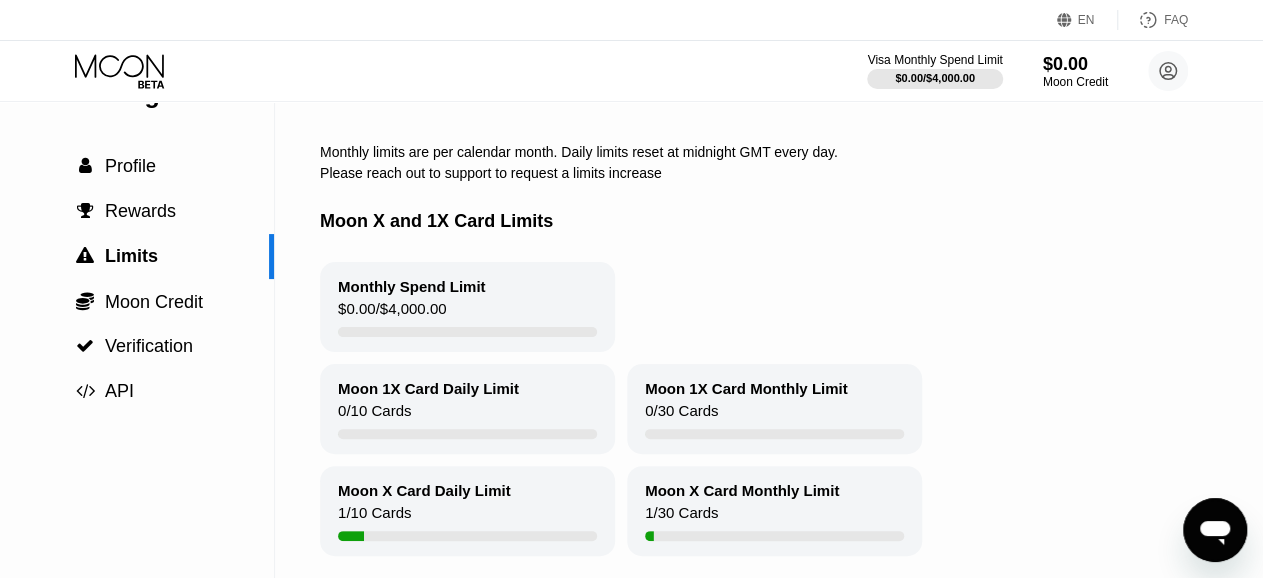 scroll, scrollTop: 0, scrollLeft: 0, axis: both 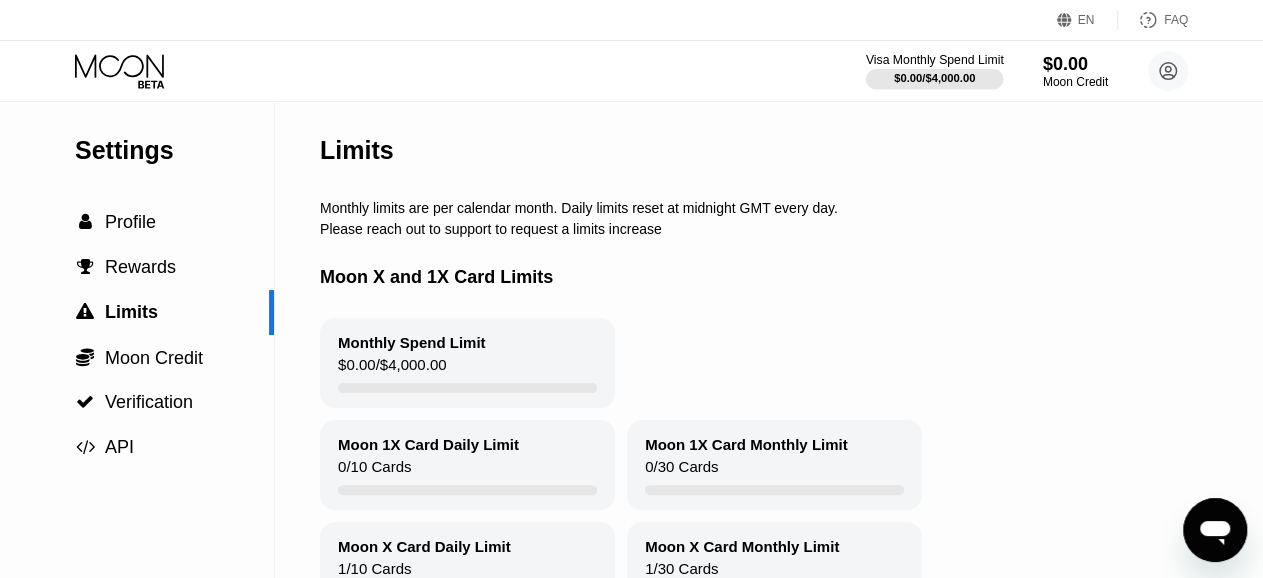 click on "$0.00 / $4,000.00" at bounding box center (934, 78) 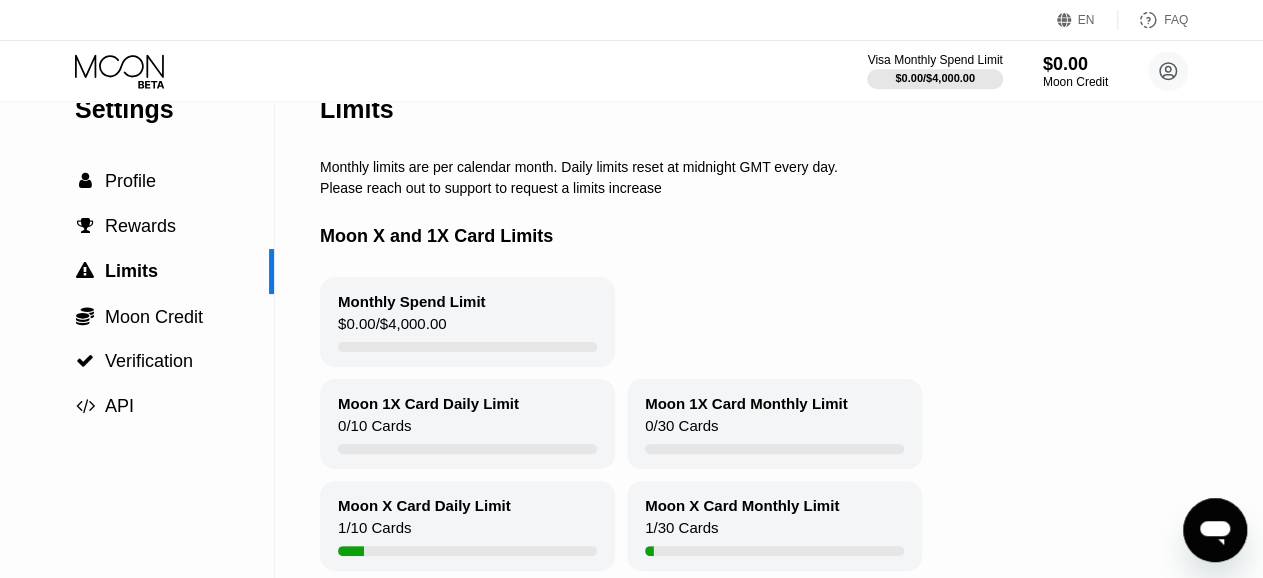 scroll, scrollTop: 0, scrollLeft: 0, axis: both 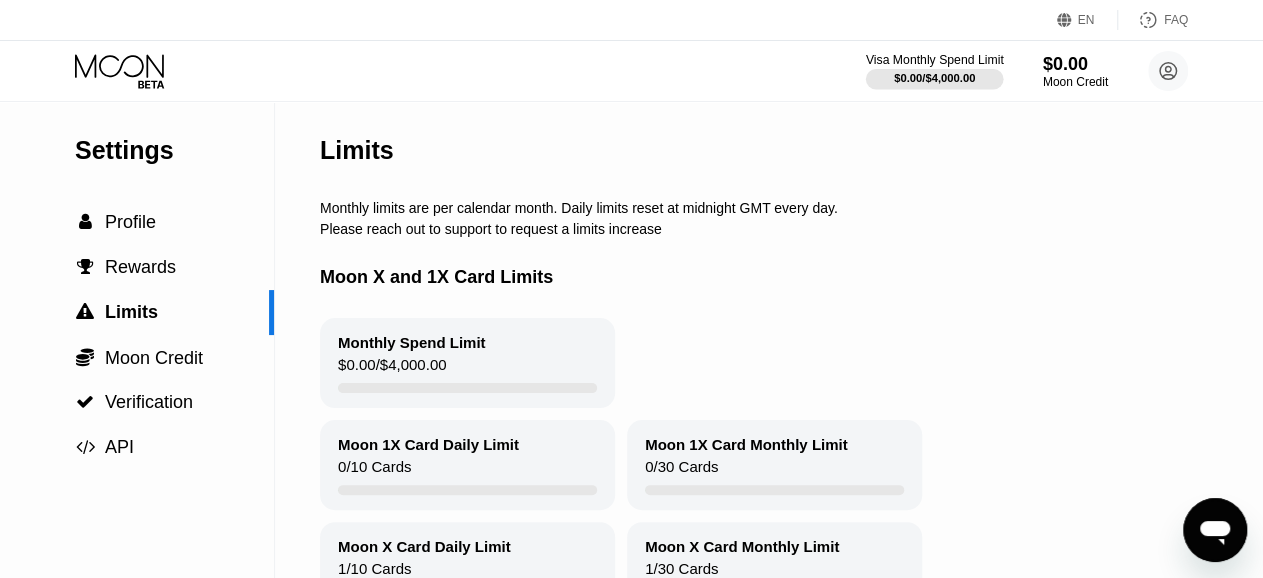 click on "$0.00 / $4,000.00" at bounding box center (934, 78) 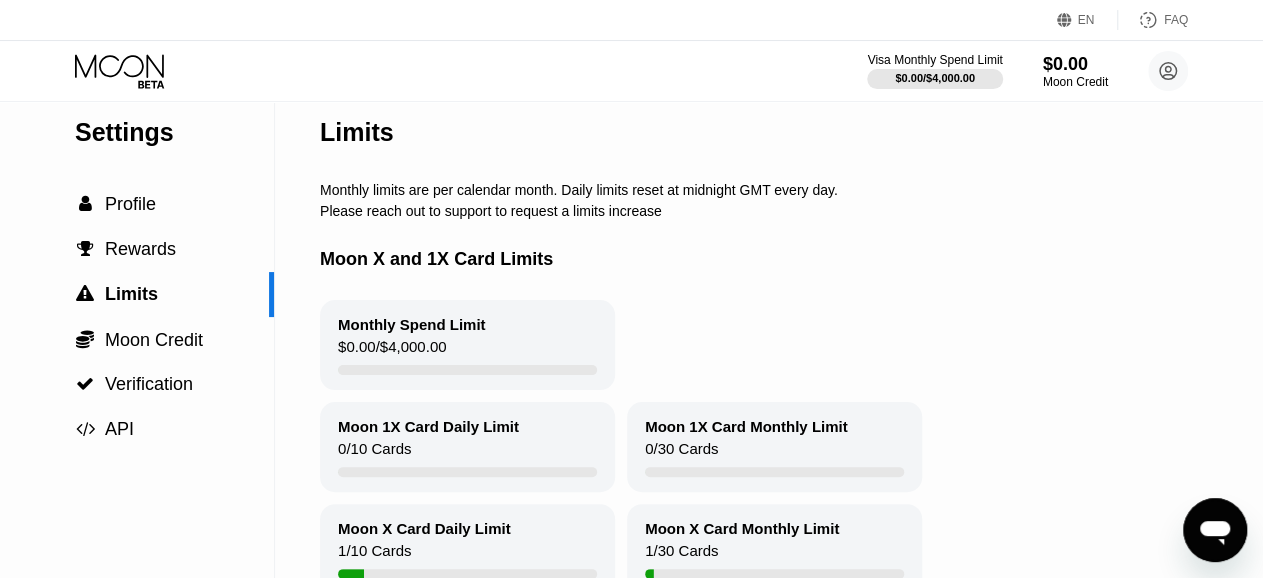 scroll, scrollTop: 0, scrollLeft: 0, axis: both 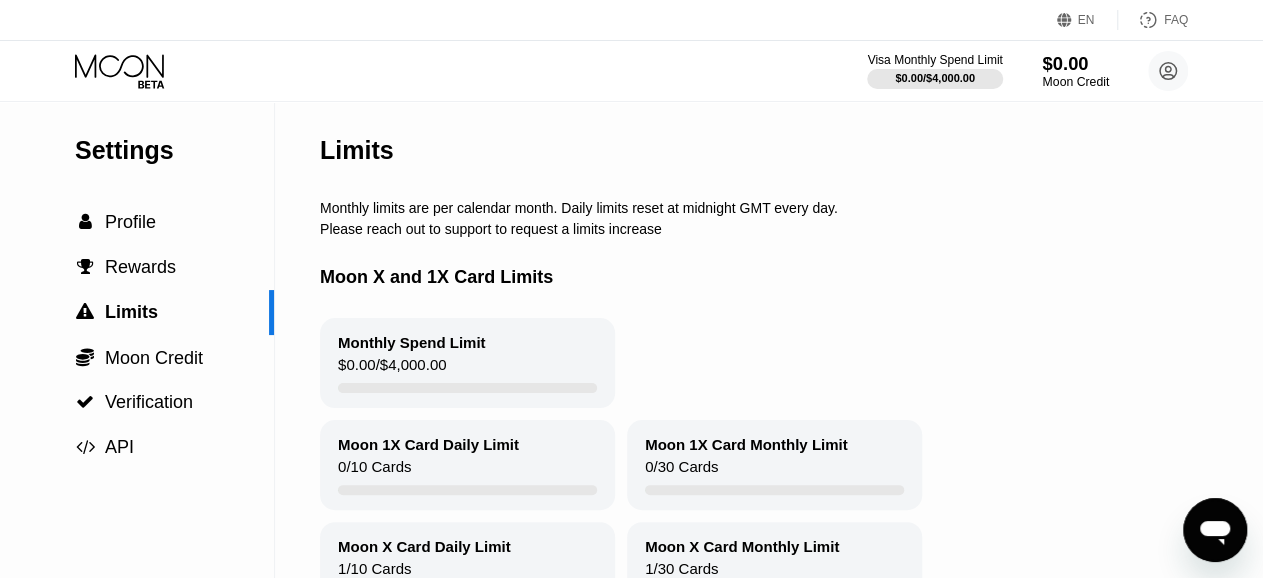 click on "$0.00" at bounding box center [1075, 63] 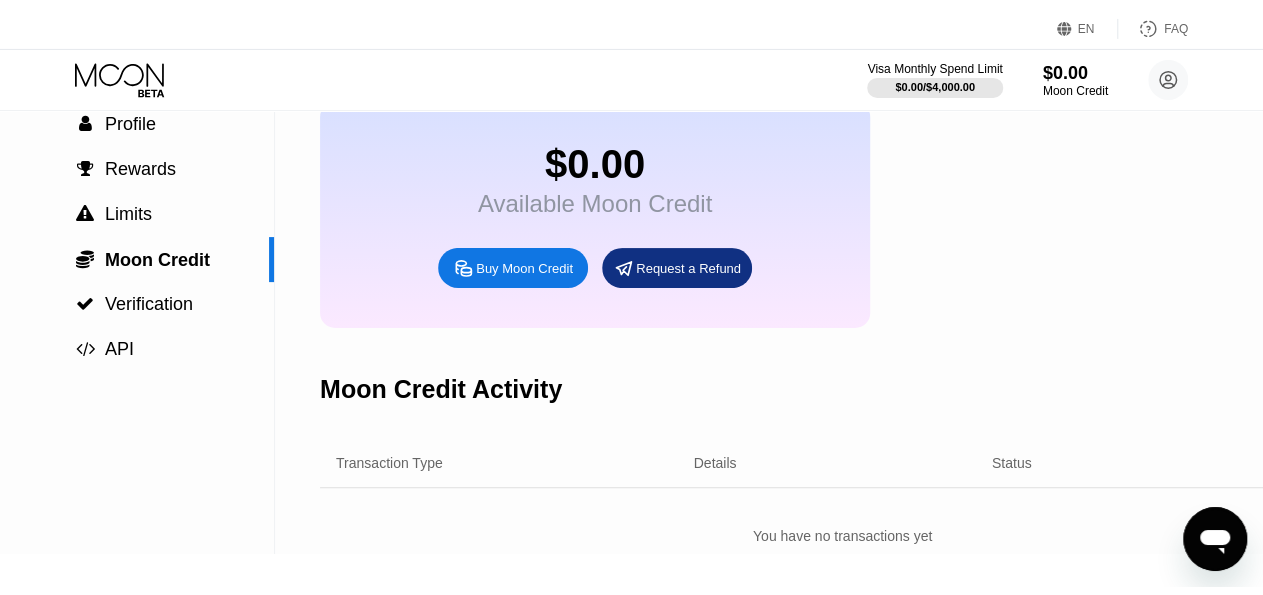scroll, scrollTop: 0, scrollLeft: 0, axis: both 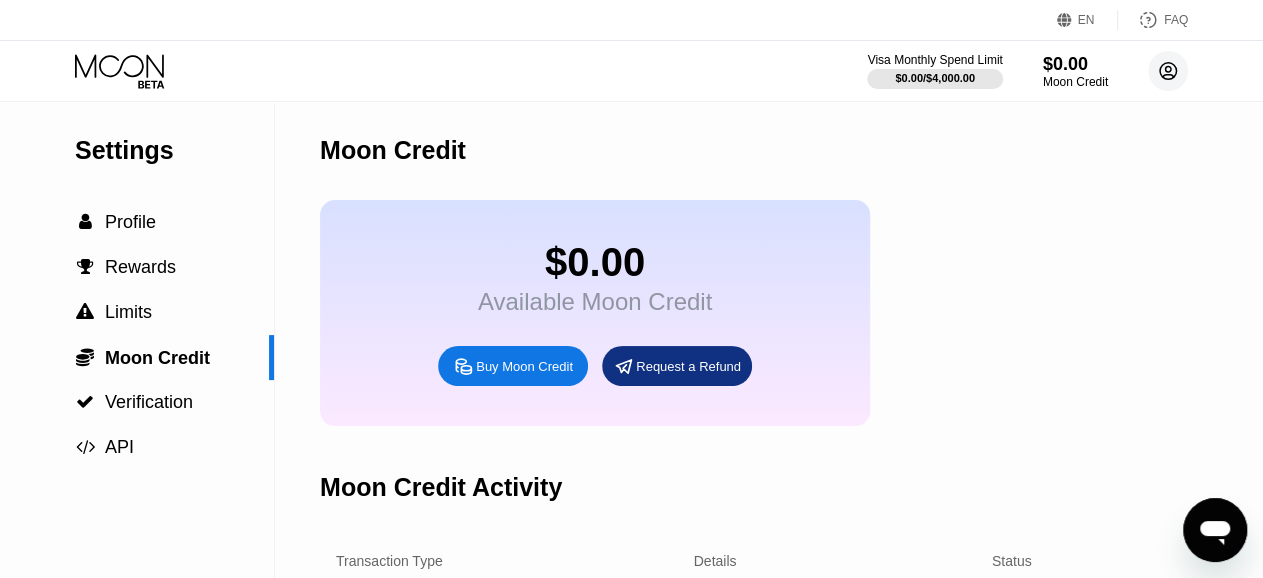 click 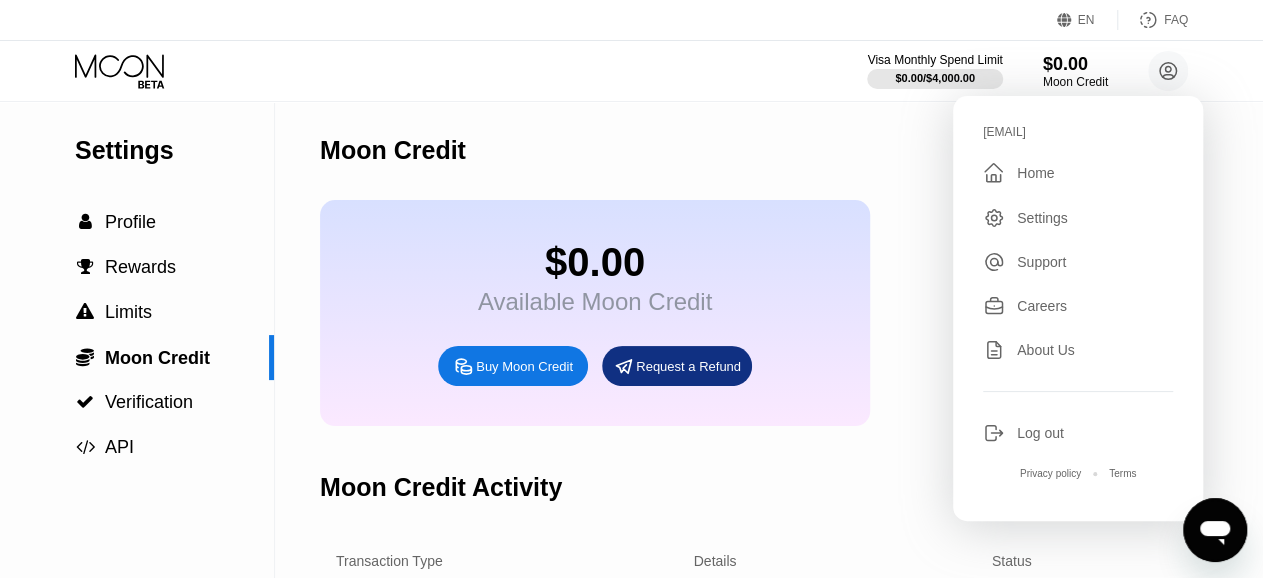 click on " Home" at bounding box center [1078, 173] 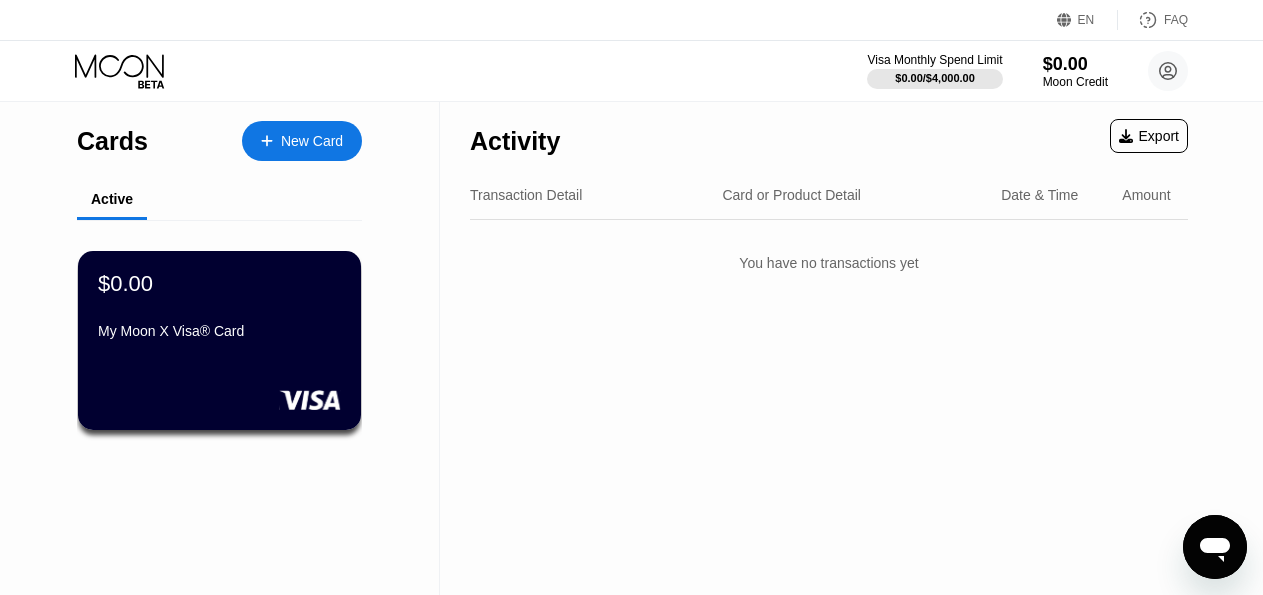 scroll, scrollTop: 306, scrollLeft: 0, axis: vertical 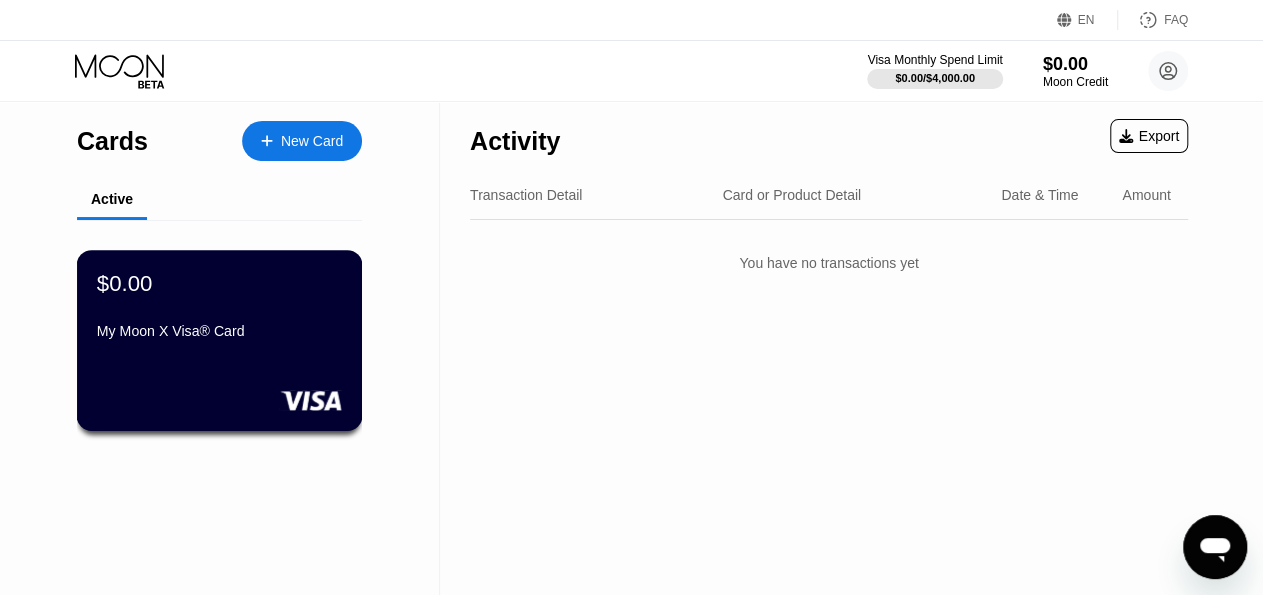 click on "My Moon X Visa® Card" at bounding box center (219, 331) 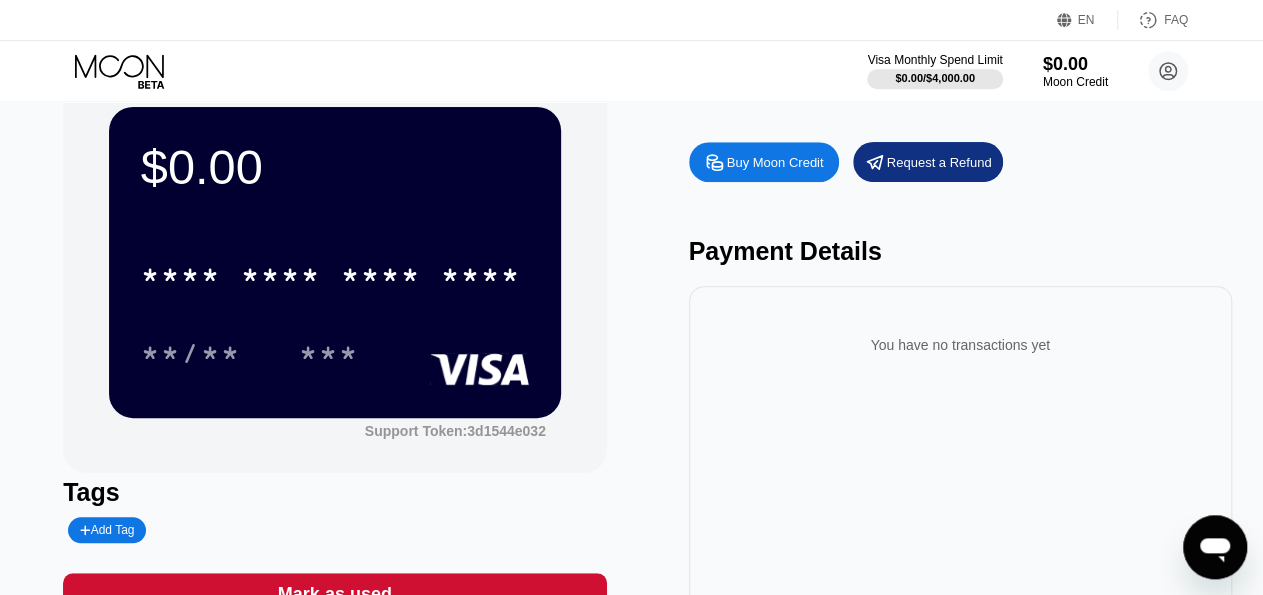 scroll, scrollTop: 0, scrollLeft: 0, axis: both 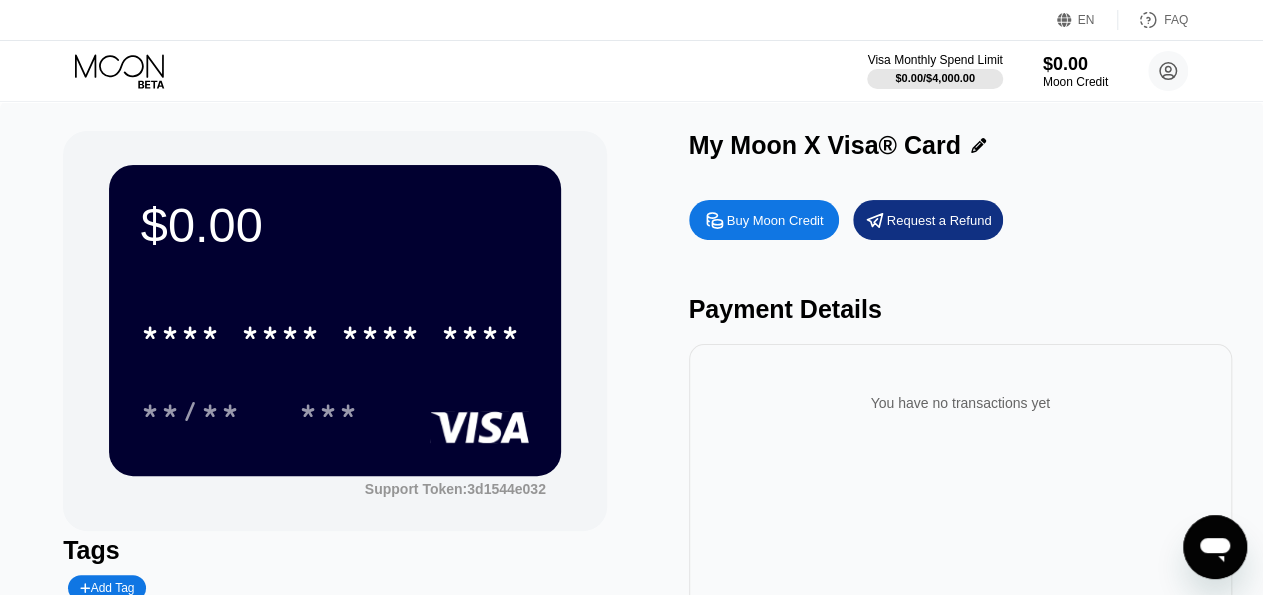 click 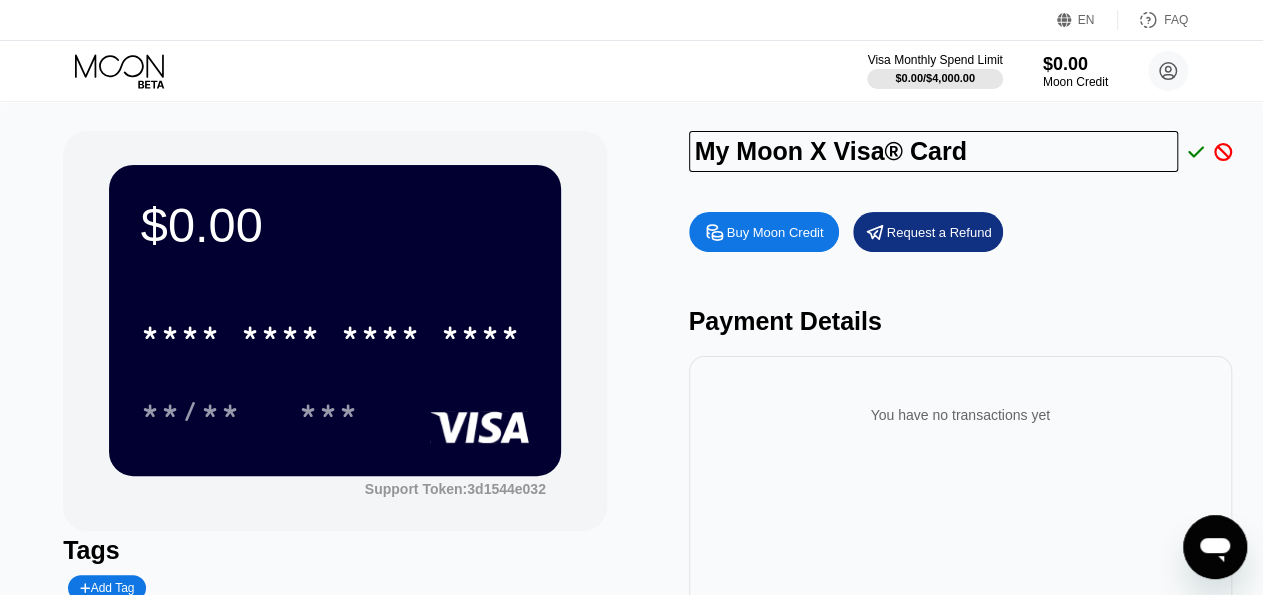 click on "Buy Moon Credit Request a Refund" at bounding box center (960, 232) 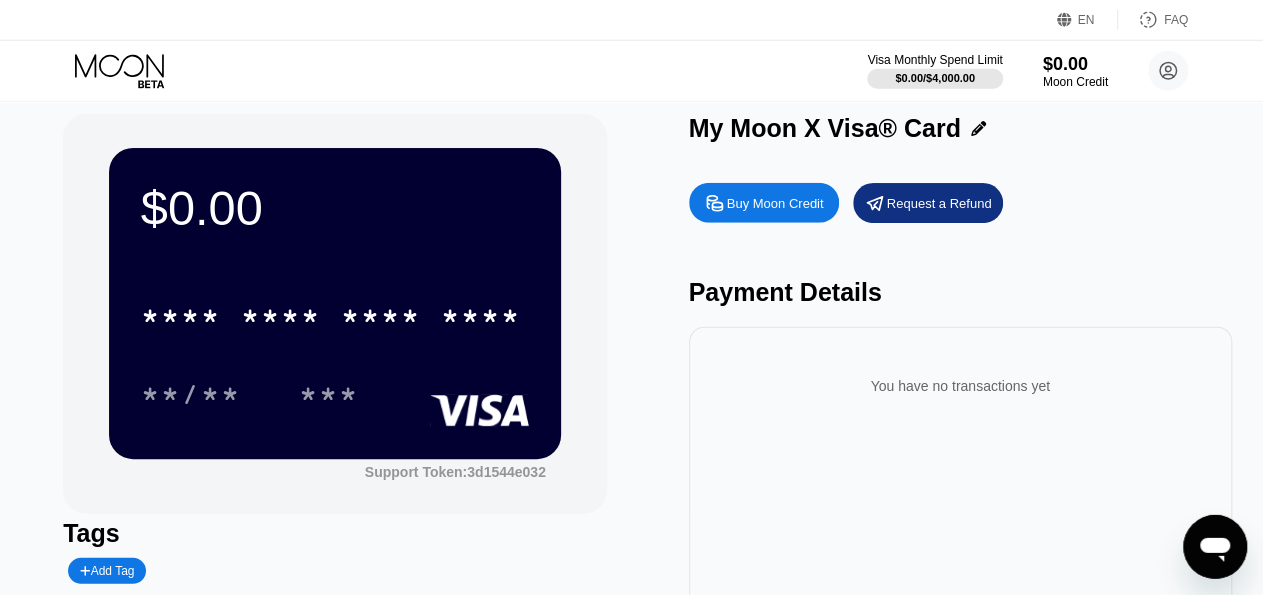 scroll, scrollTop: 0, scrollLeft: 0, axis: both 